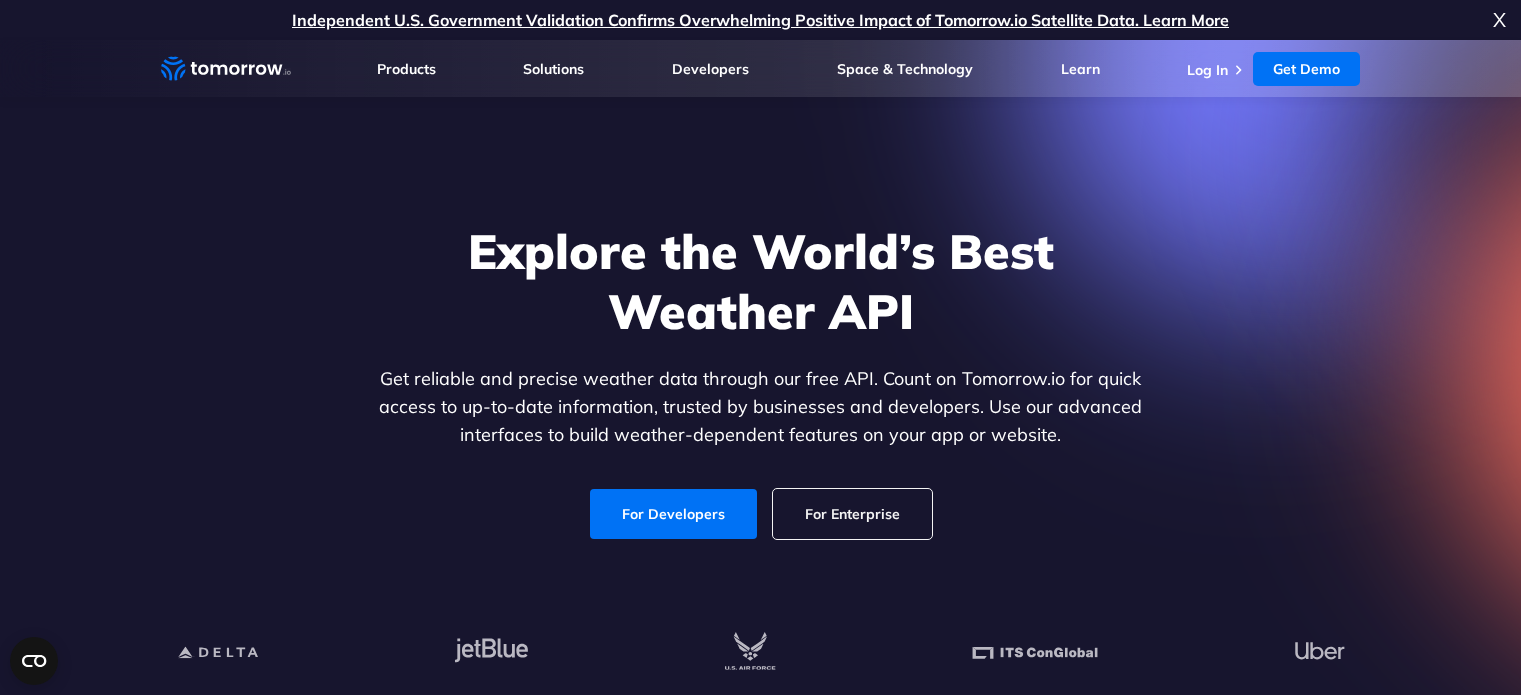 scroll, scrollTop: 176, scrollLeft: 0, axis: vertical 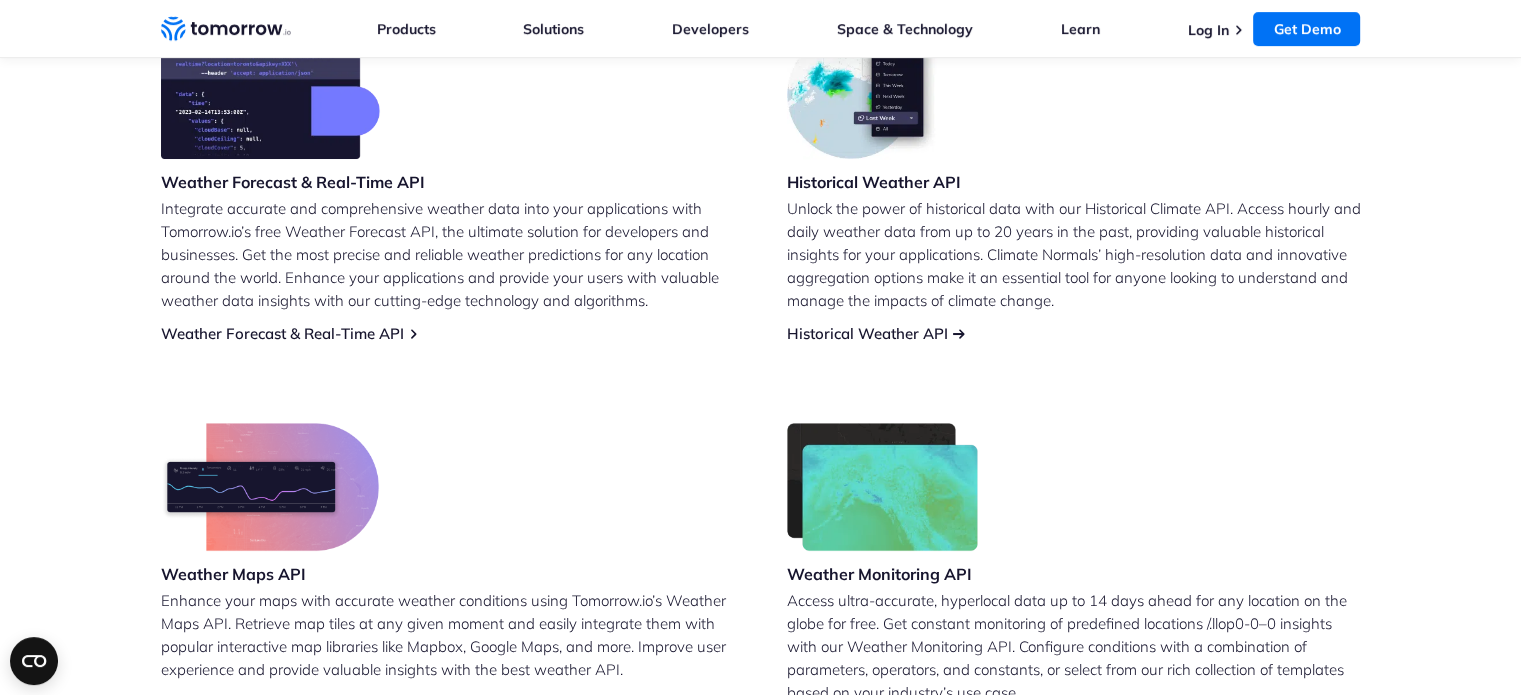 click on "Historical Weather API" at bounding box center (867, 333) 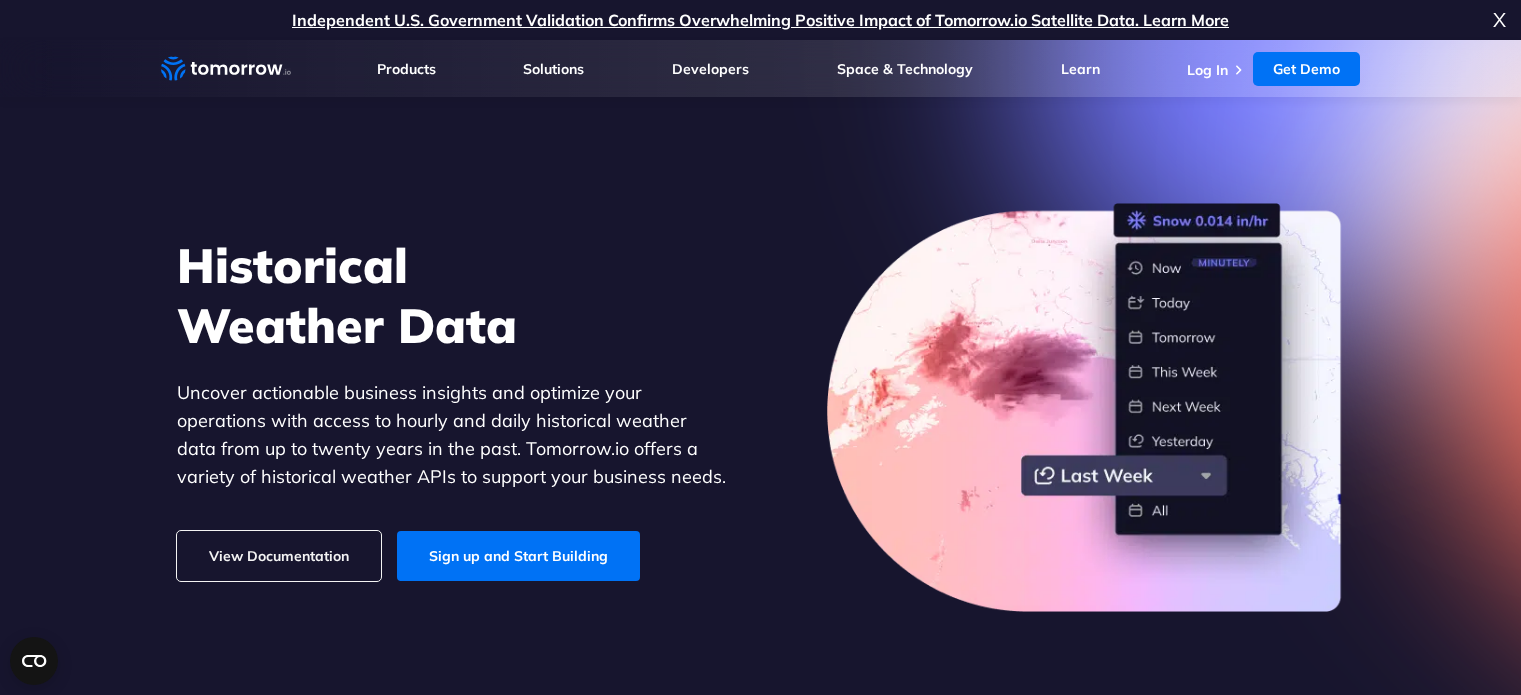 scroll, scrollTop: 186, scrollLeft: 0, axis: vertical 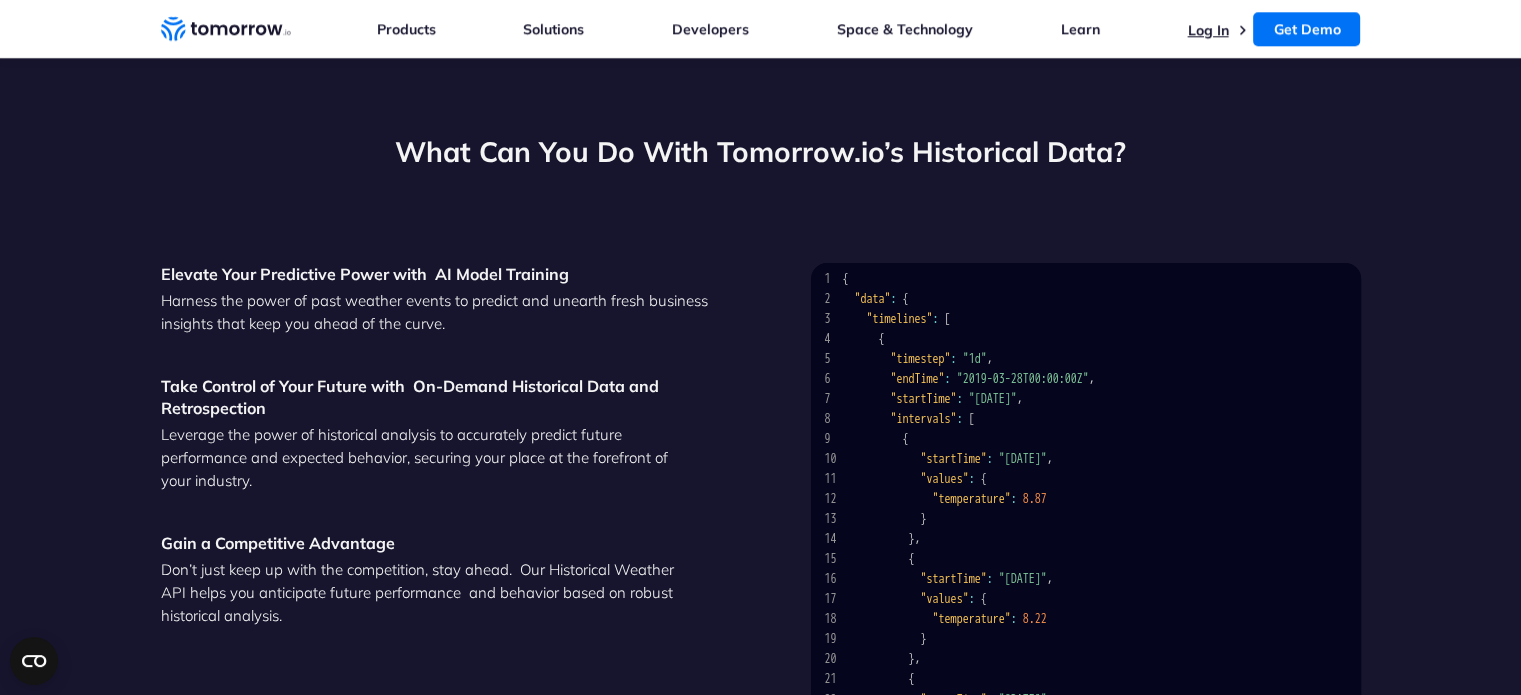 click on "Log In" at bounding box center (1207, 30) 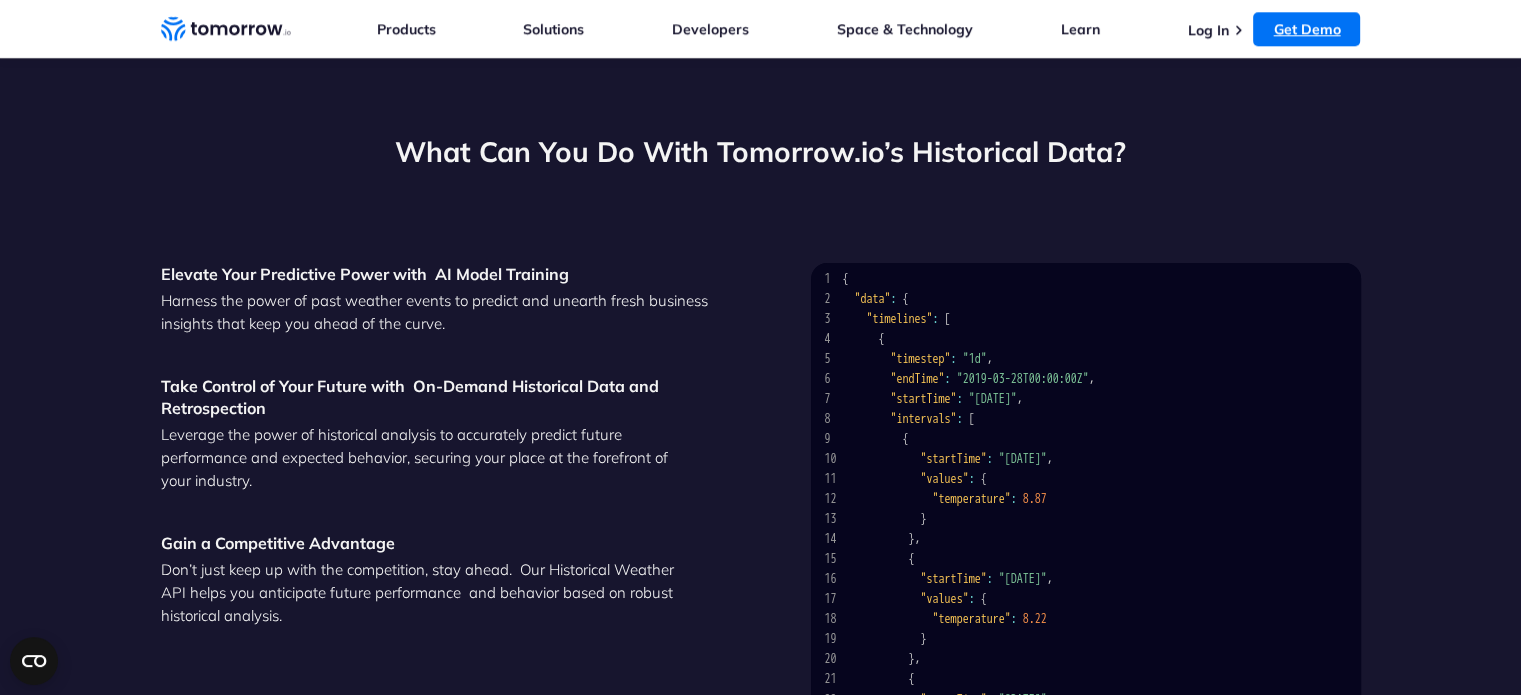 click on "Get Demo" at bounding box center (1306, 29) 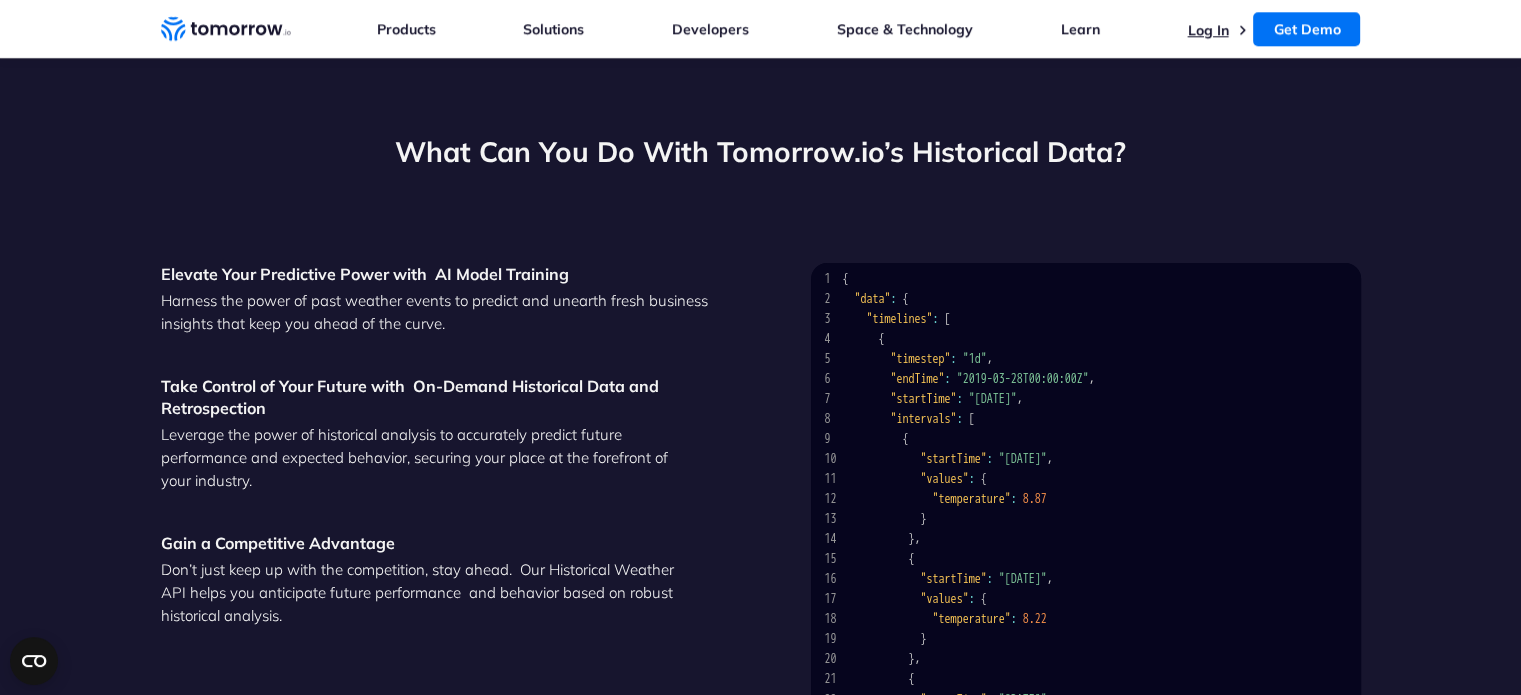 click on "Log In" at bounding box center [1207, 30] 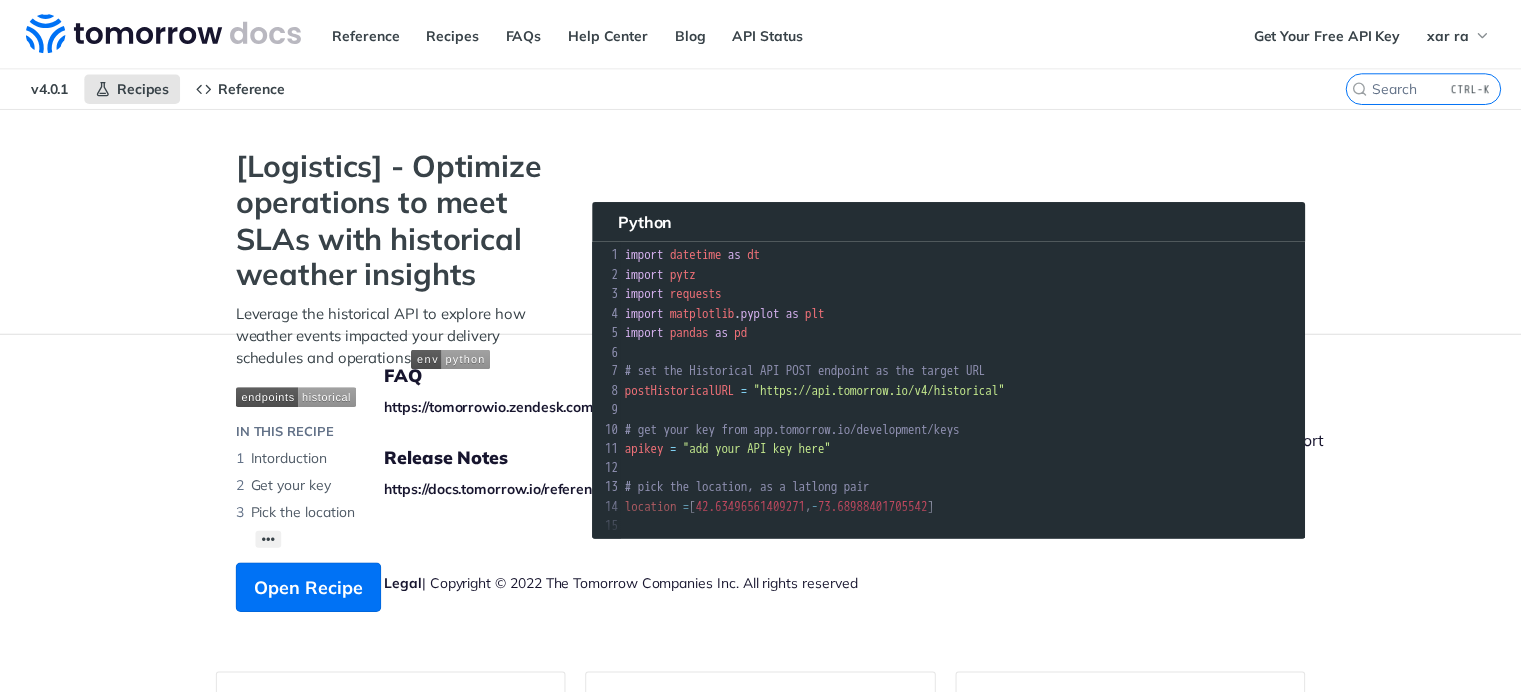 scroll, scrollTop: 0, scrollLeft: 0, axis: both 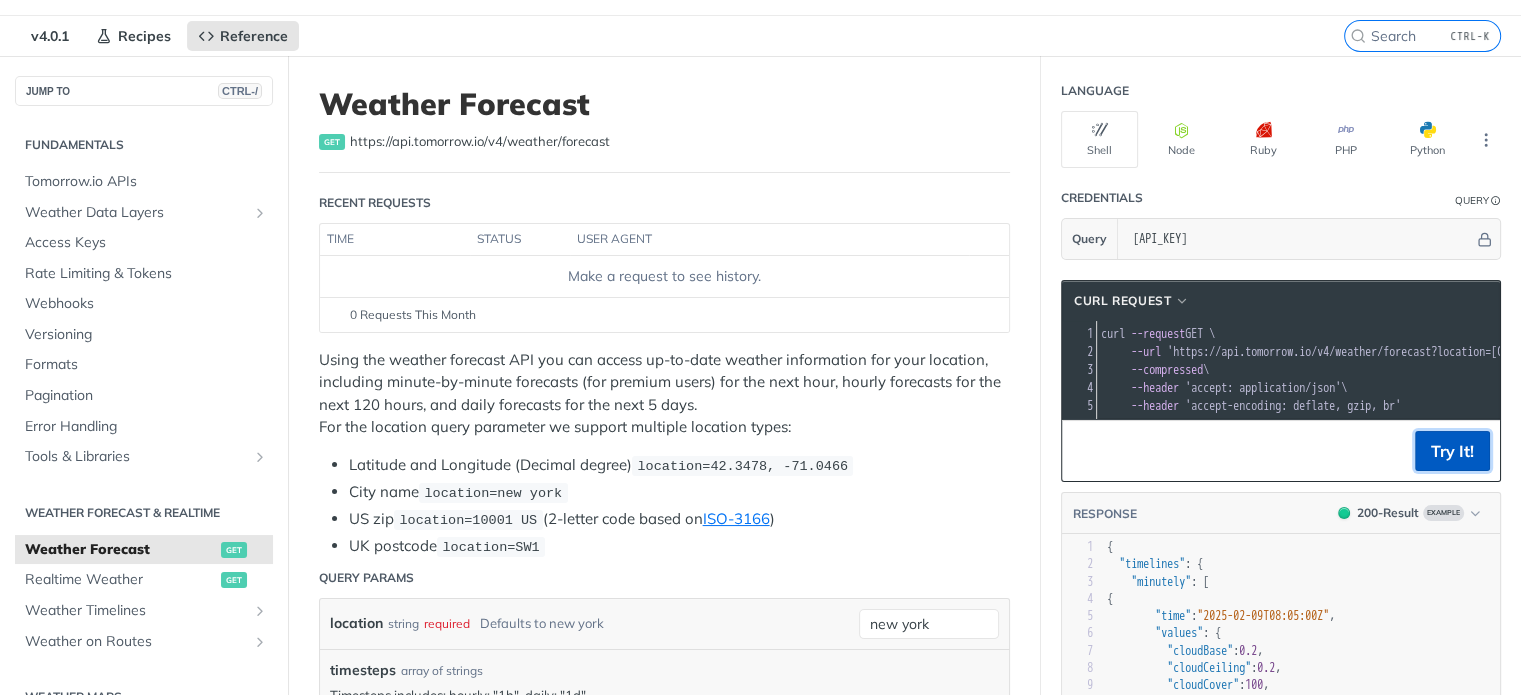 click on "Try It!" at bounding box center [1452, 451] 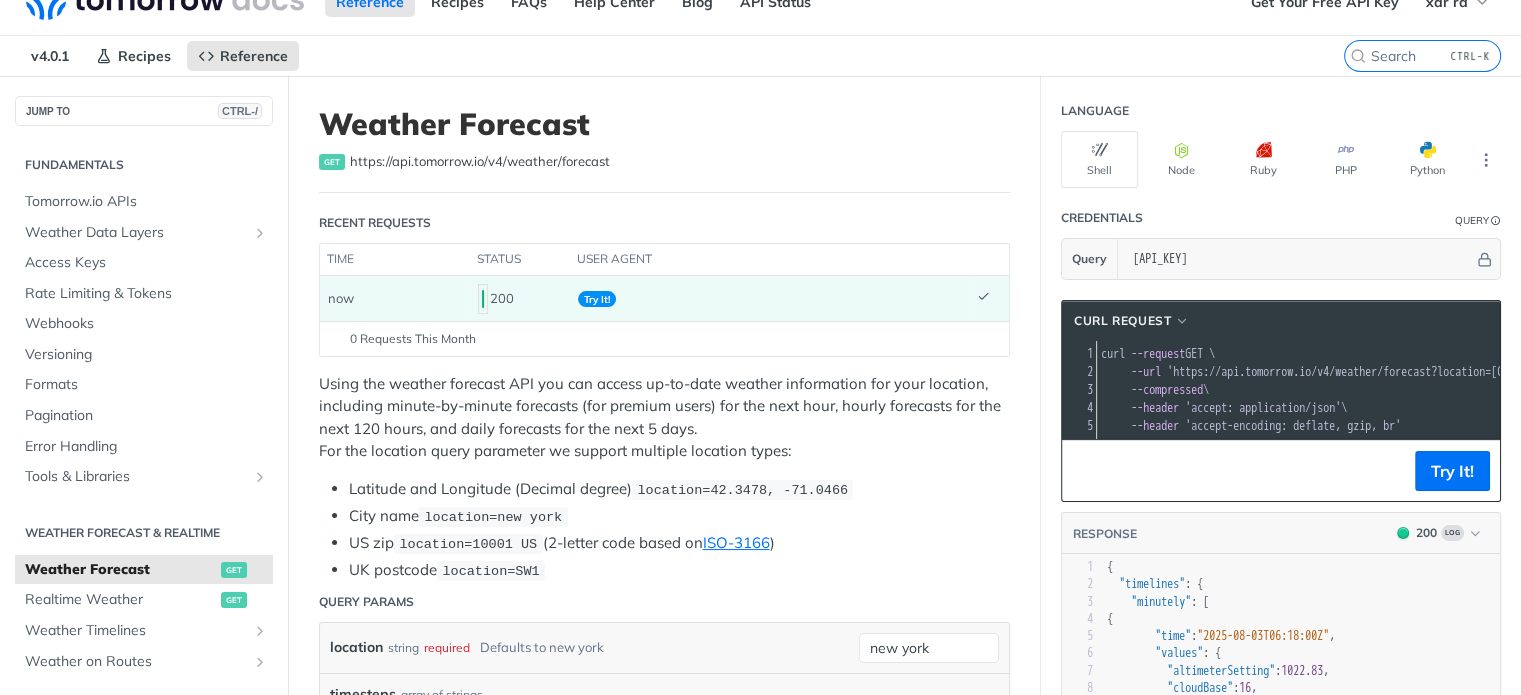 scroll, scrollTop: 32, scrollLeft: 0, axis: vertical 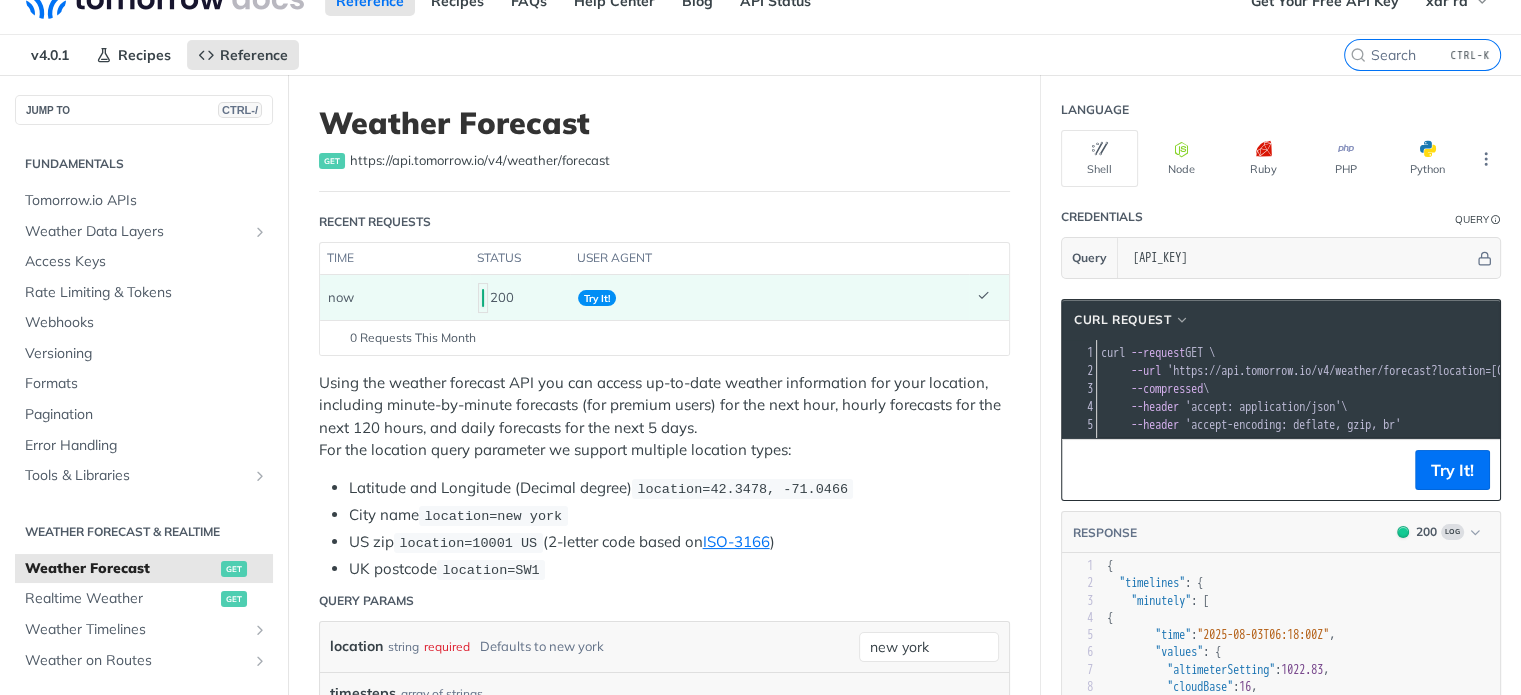 drag, startPoint x: 1476, startPoint y: 367, endPoint x: 1187, endPoint y: 365, distance: 289.00693 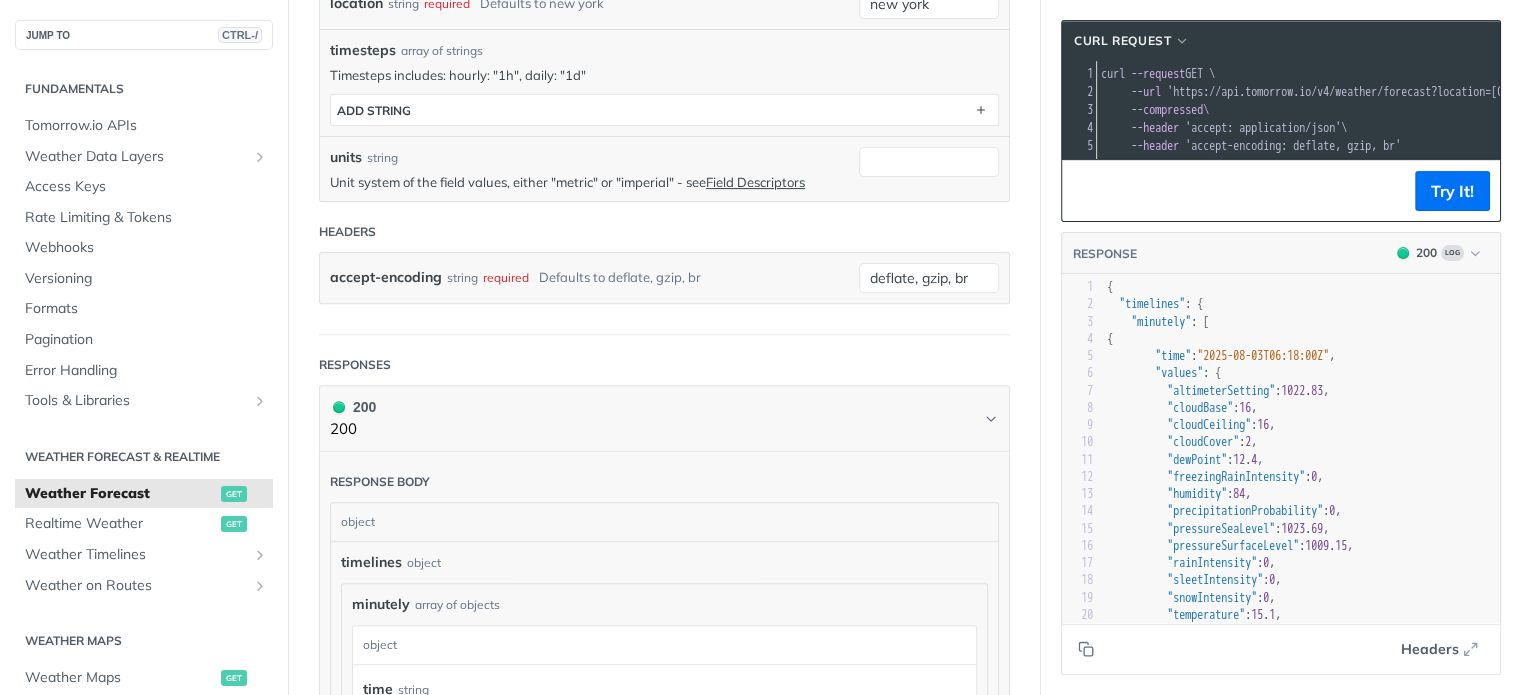 scroll, scrollTop: 823, scrollLeft: 0, axis: vertical 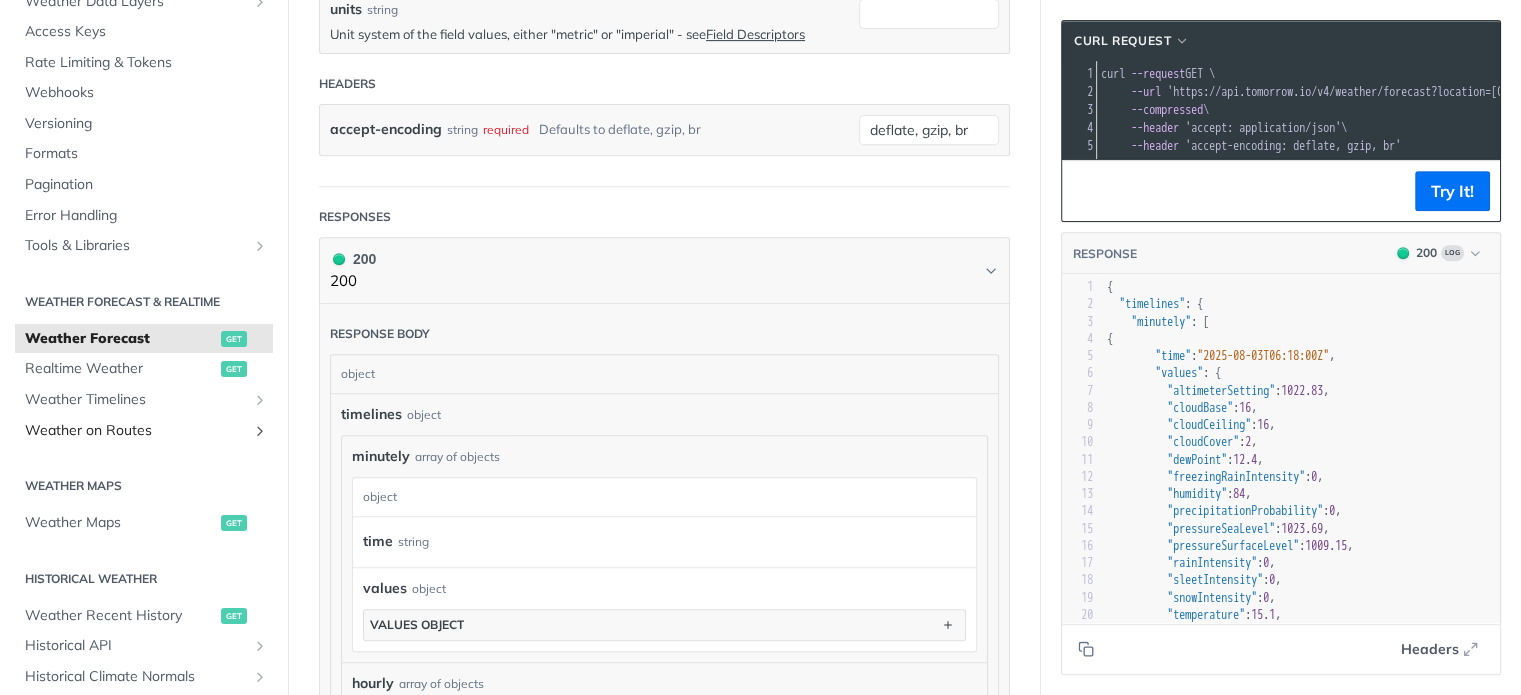 click on "Weather on Routes" at bounding box center [144, 431] 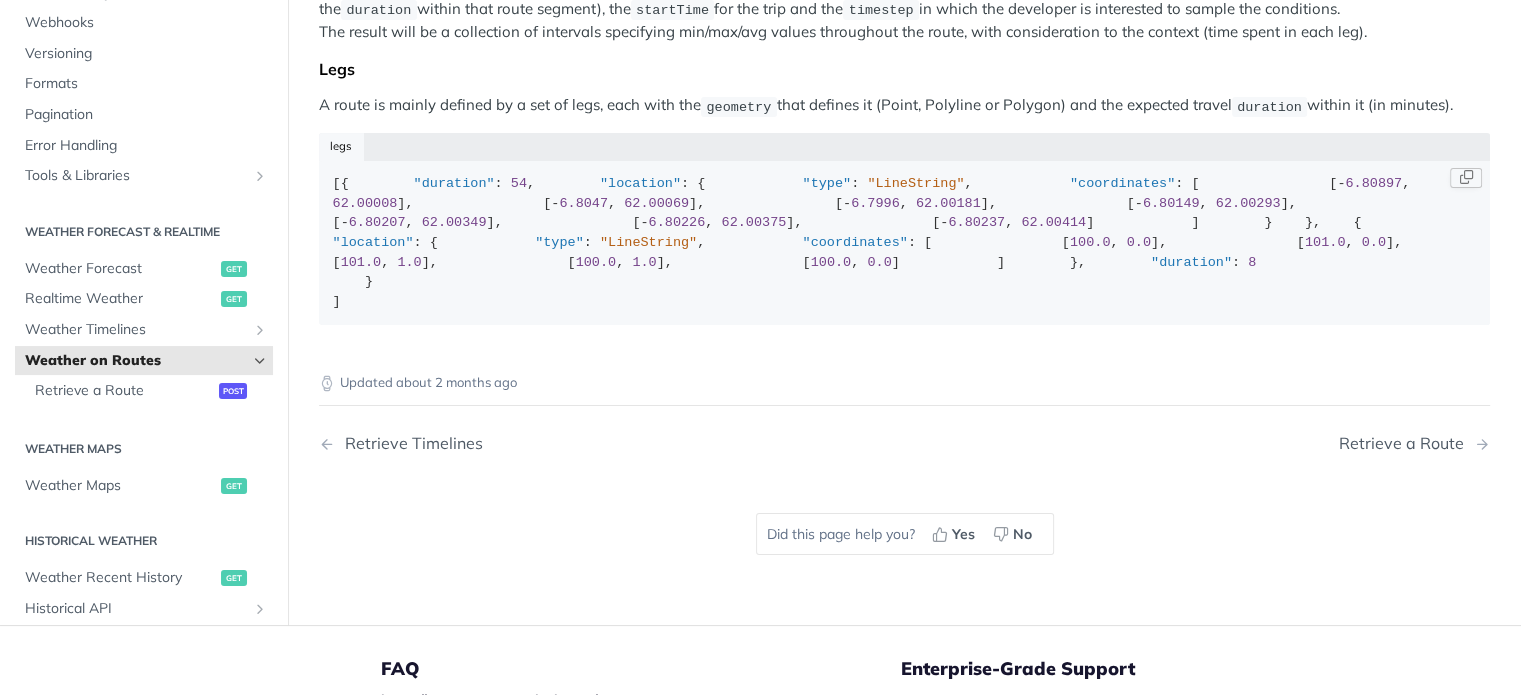 scroll, scrollTop: 0, scrollLeft: 0, axis: both 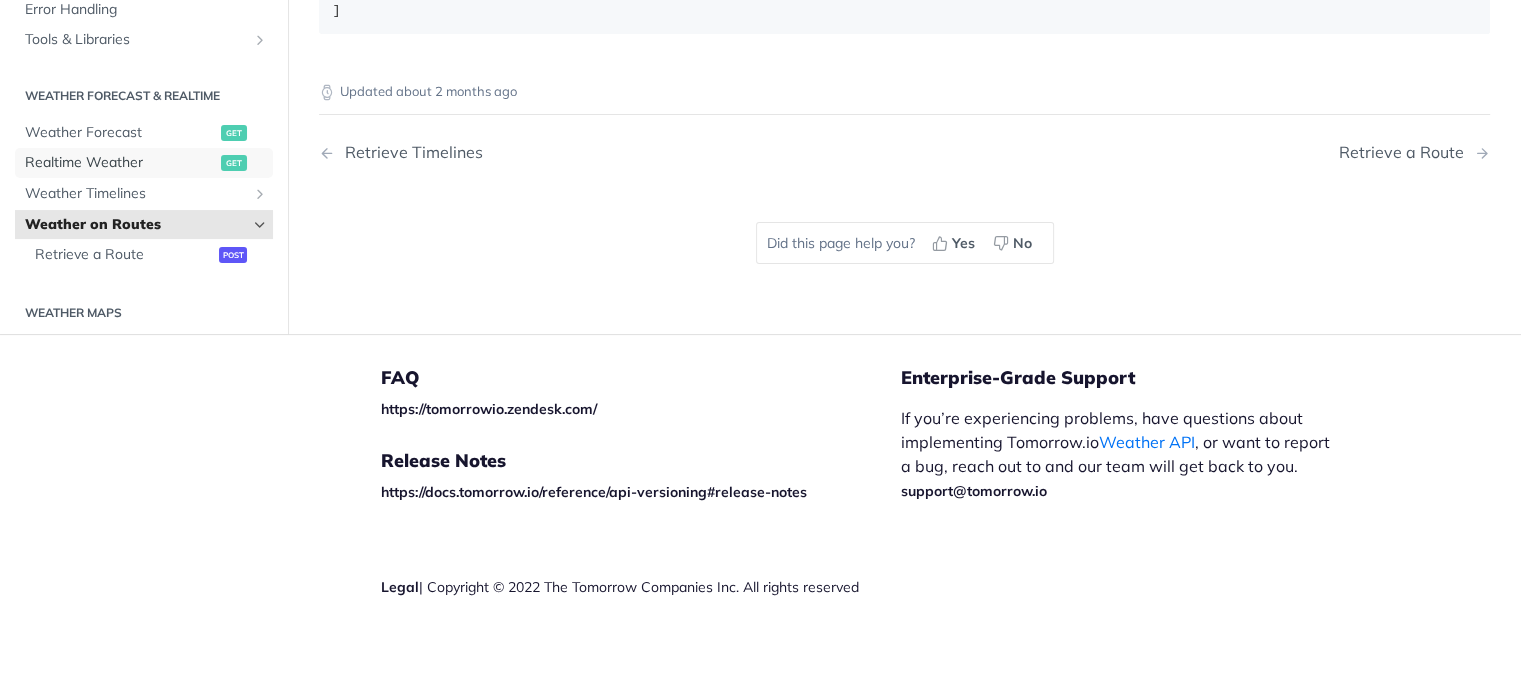 click on "Realtime Weather" at bounding box center [120, 164] 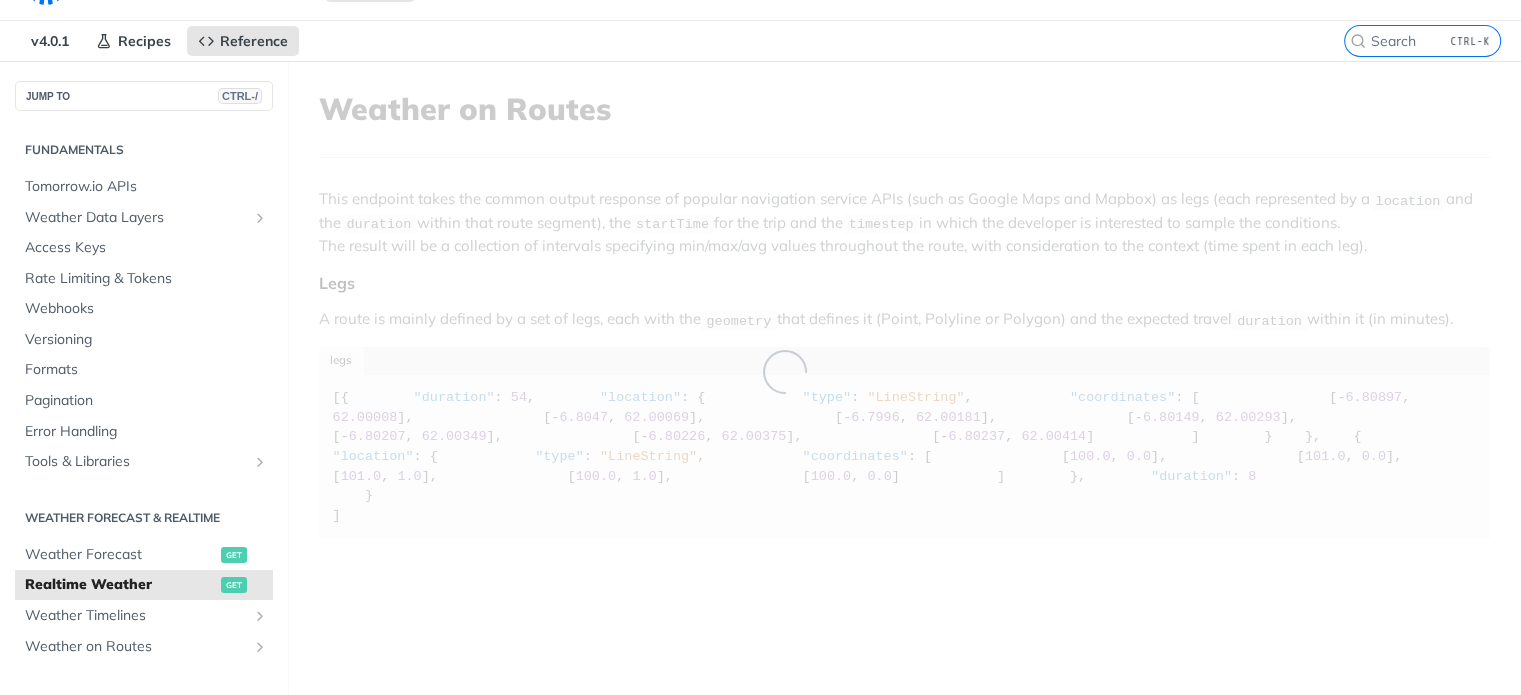 scroll, scrollTop: 0, scrollLeft: 0, axis: both 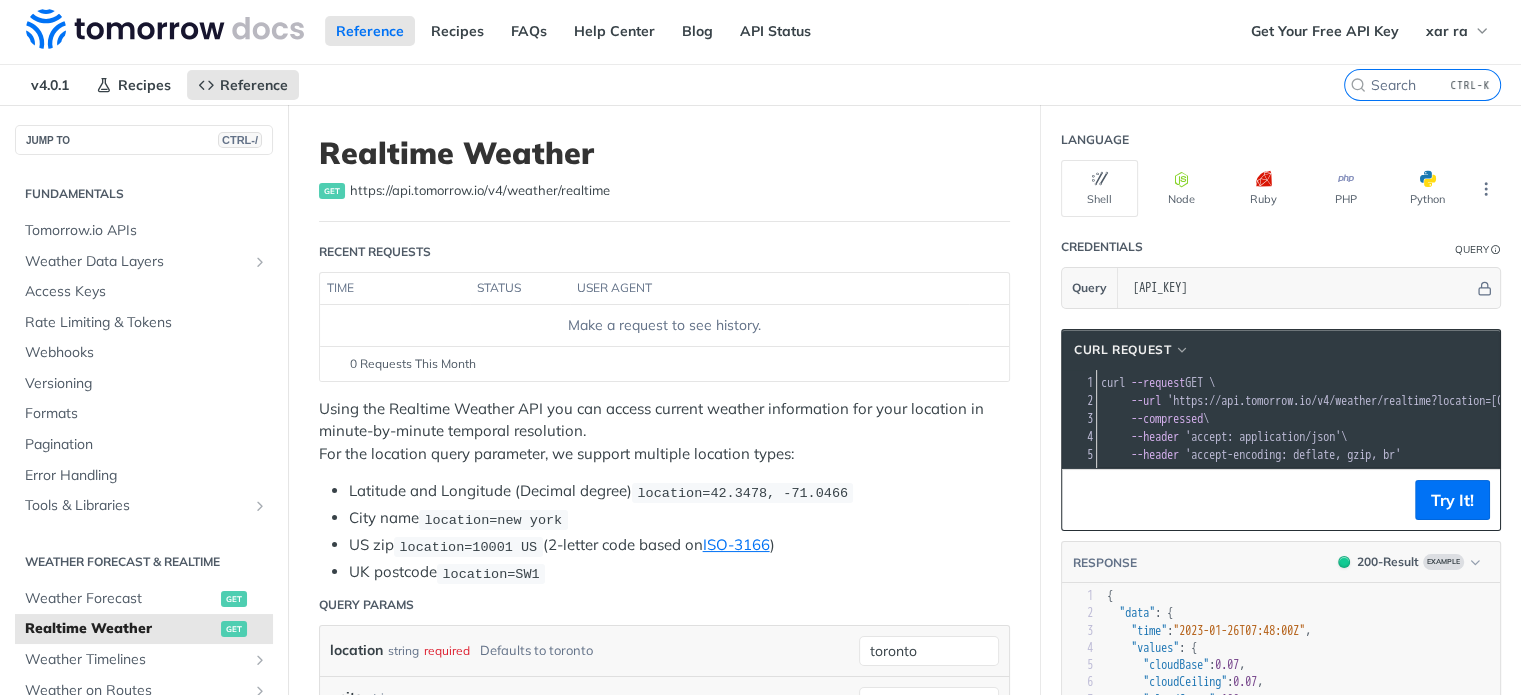 click on "Realtime Weather" at bounding box center [664, 153] 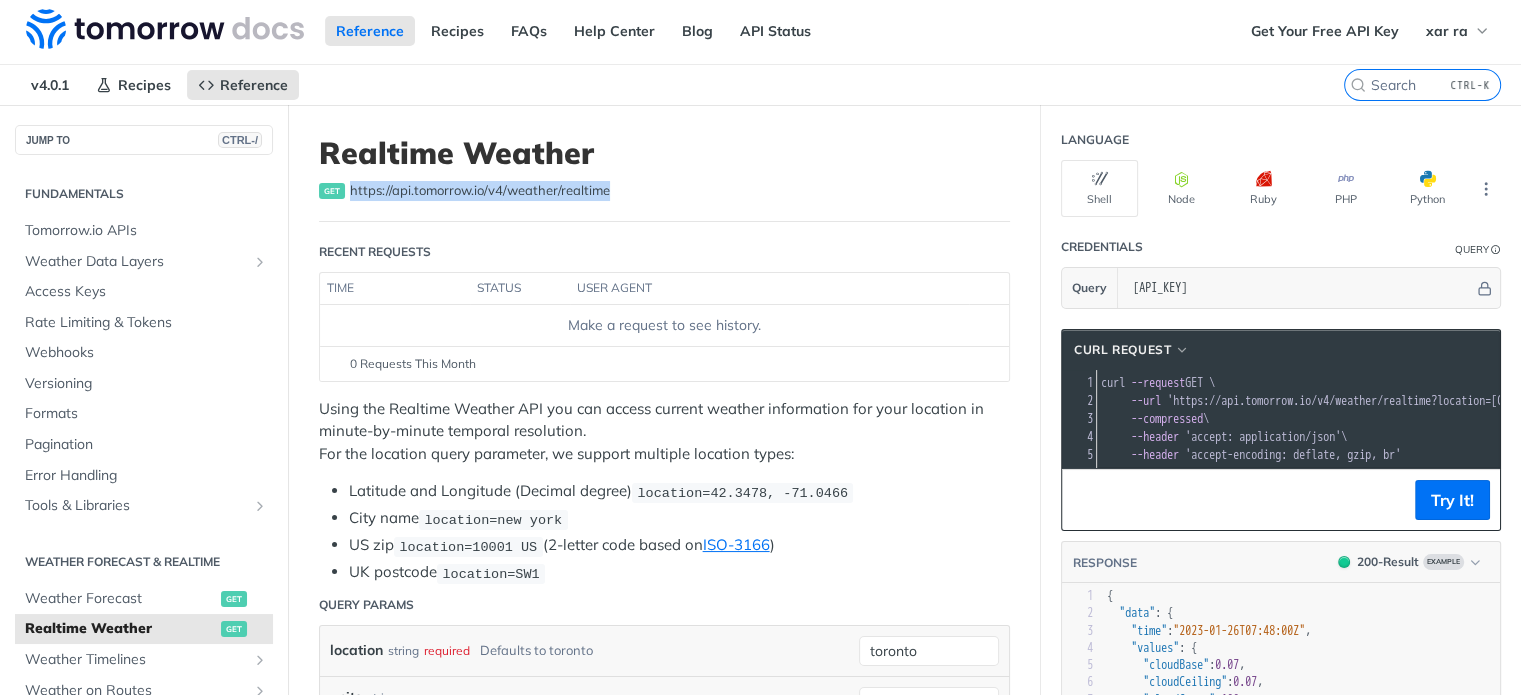drag, startPoint x: 611, startPoint y: 191, endPoint x: 348, endPoint y: 193, distance: 263.0076 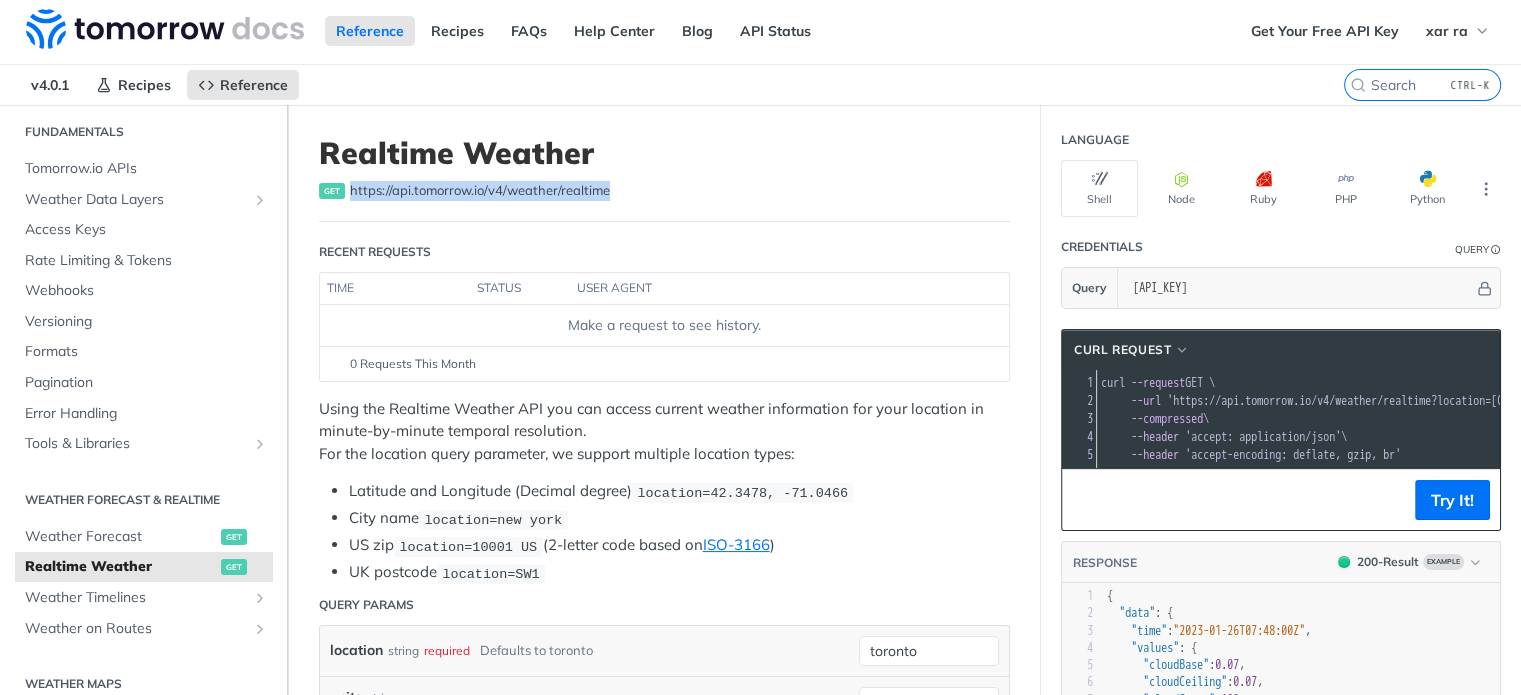 scroll, scrollTop: 63, scrollLeft: 0, axis: vertical 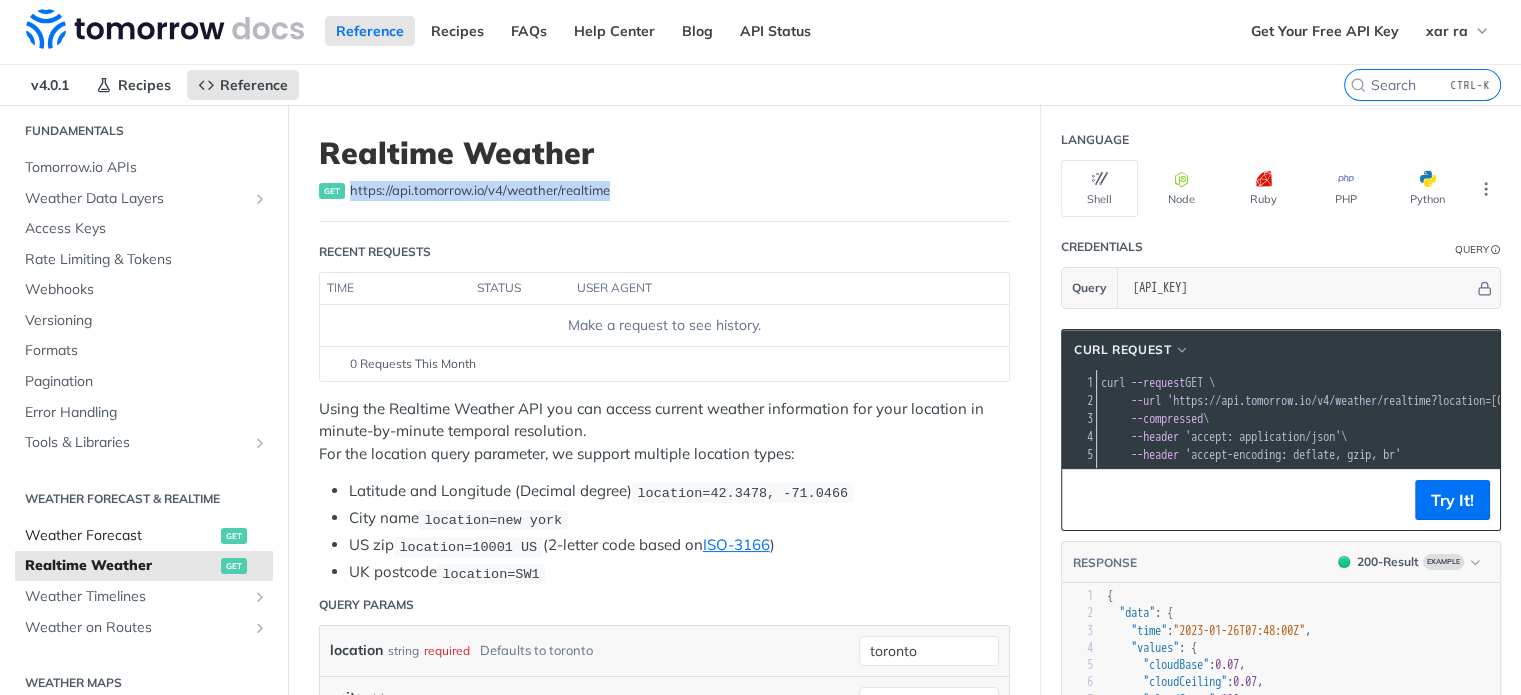 click on "Weather Forecast" at bounding box center (120, 536) 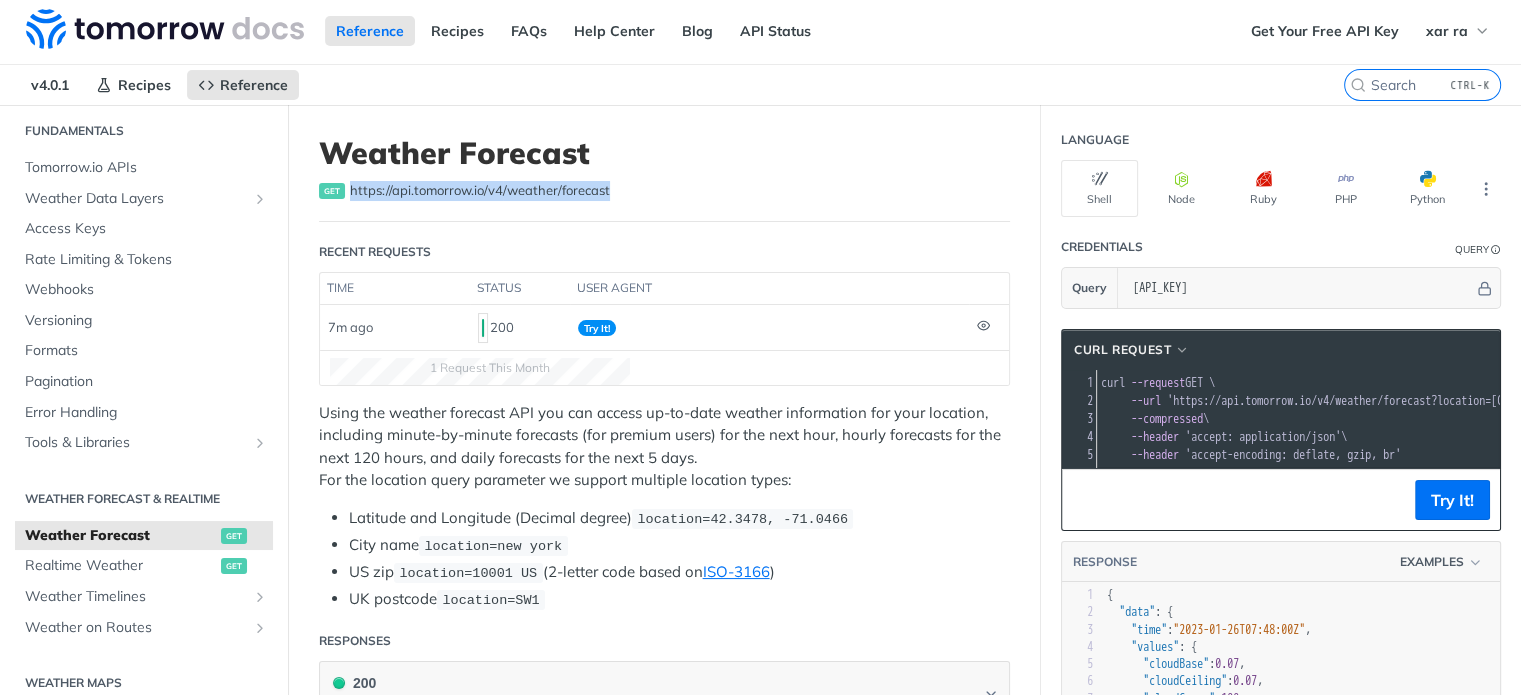 scroll, scrollTop: 0, scrollLeft: 0, axis: both 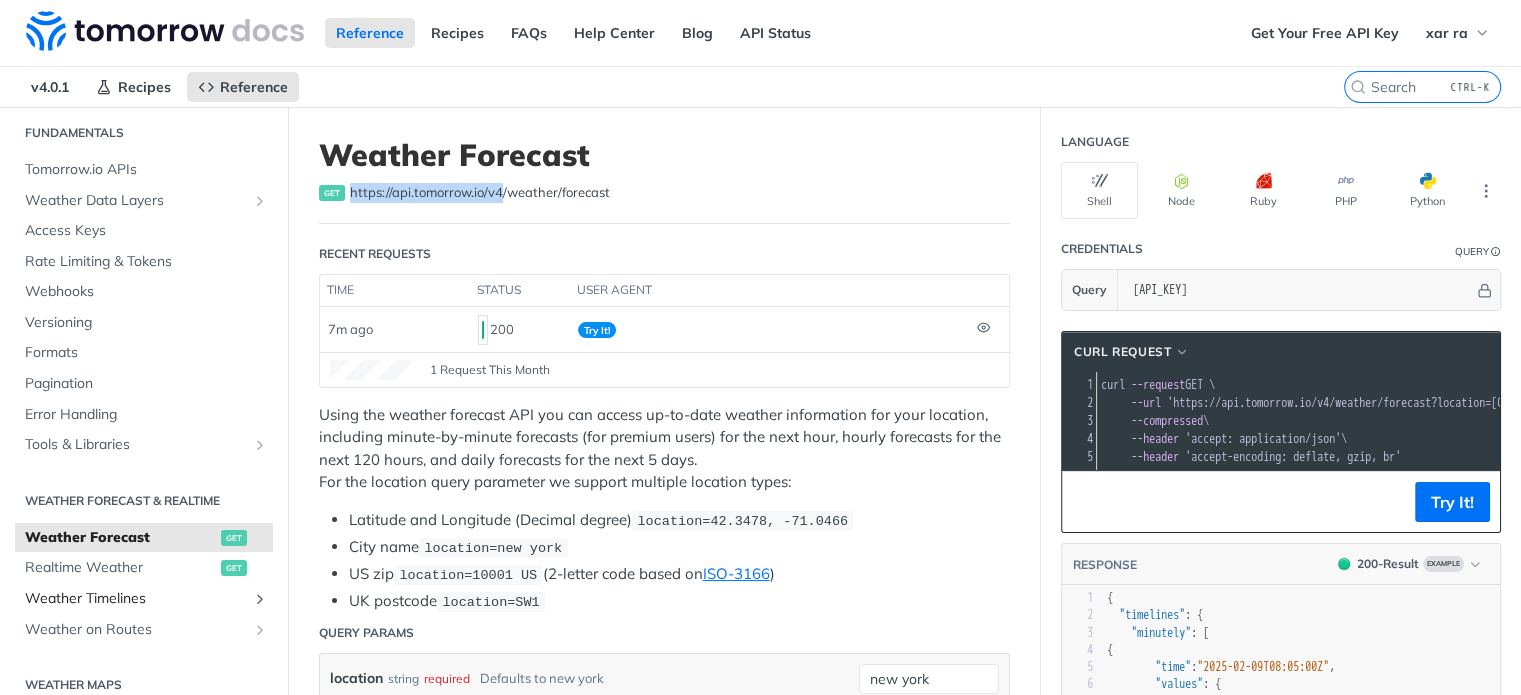 click on "Weather Timelines" at bounding box center [136, 599] 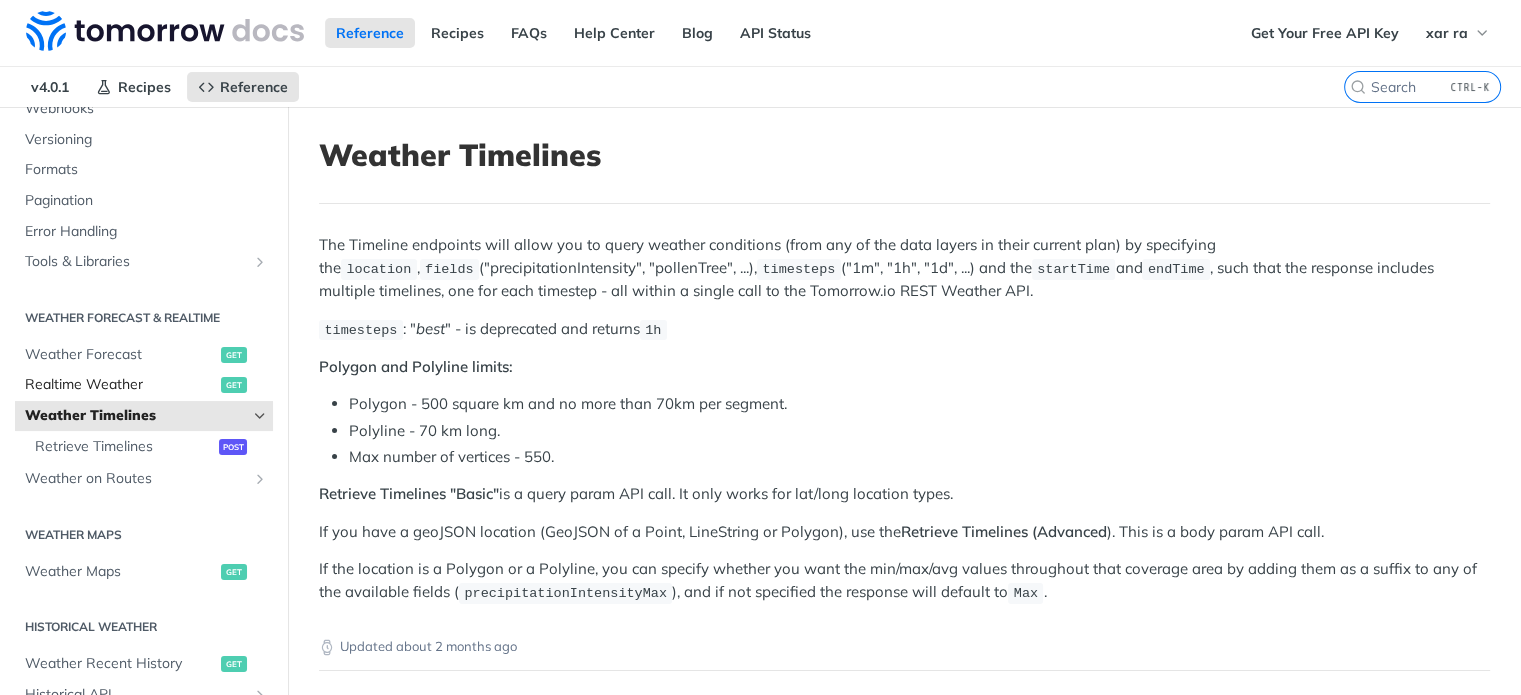 scroll, scrollTop: 248, scrollLeft: 0, axis: vertical 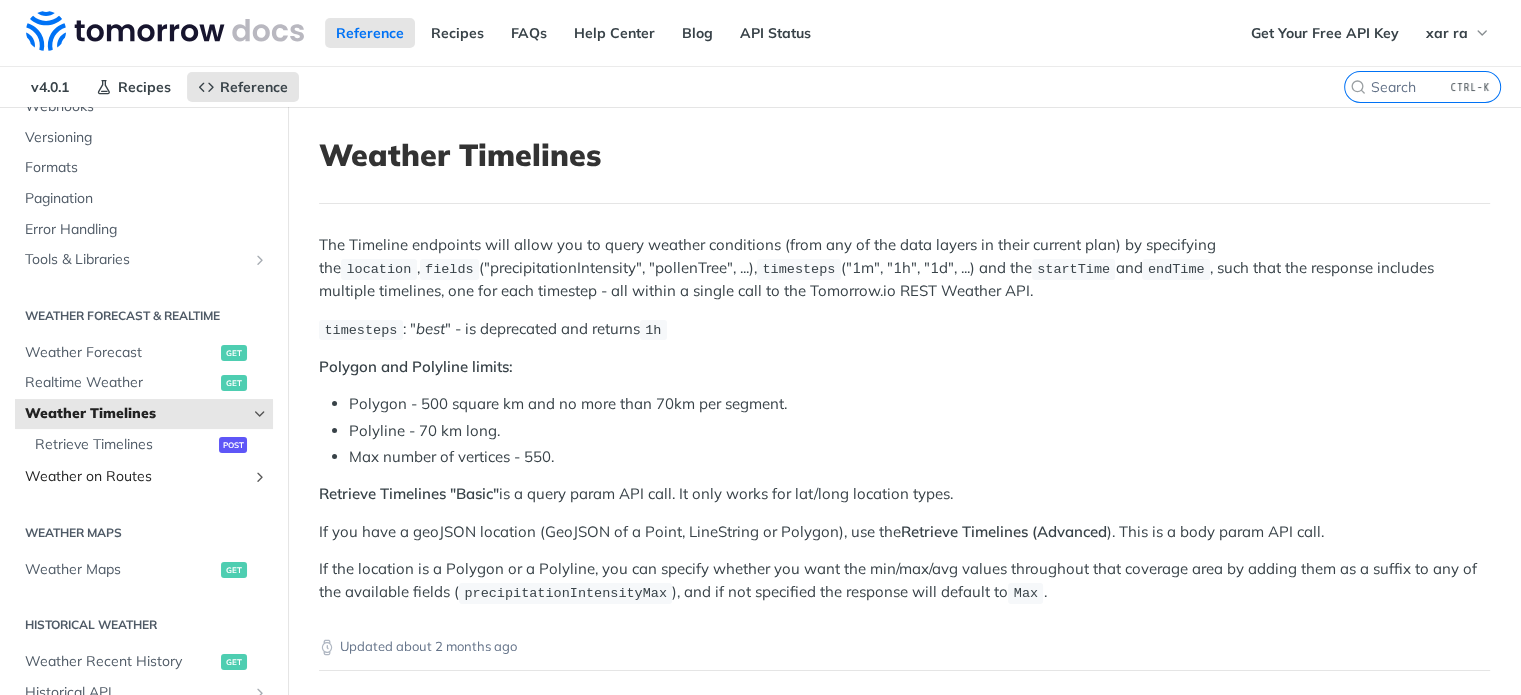click on "Weather on Routes" at bounding box center [136, 477] 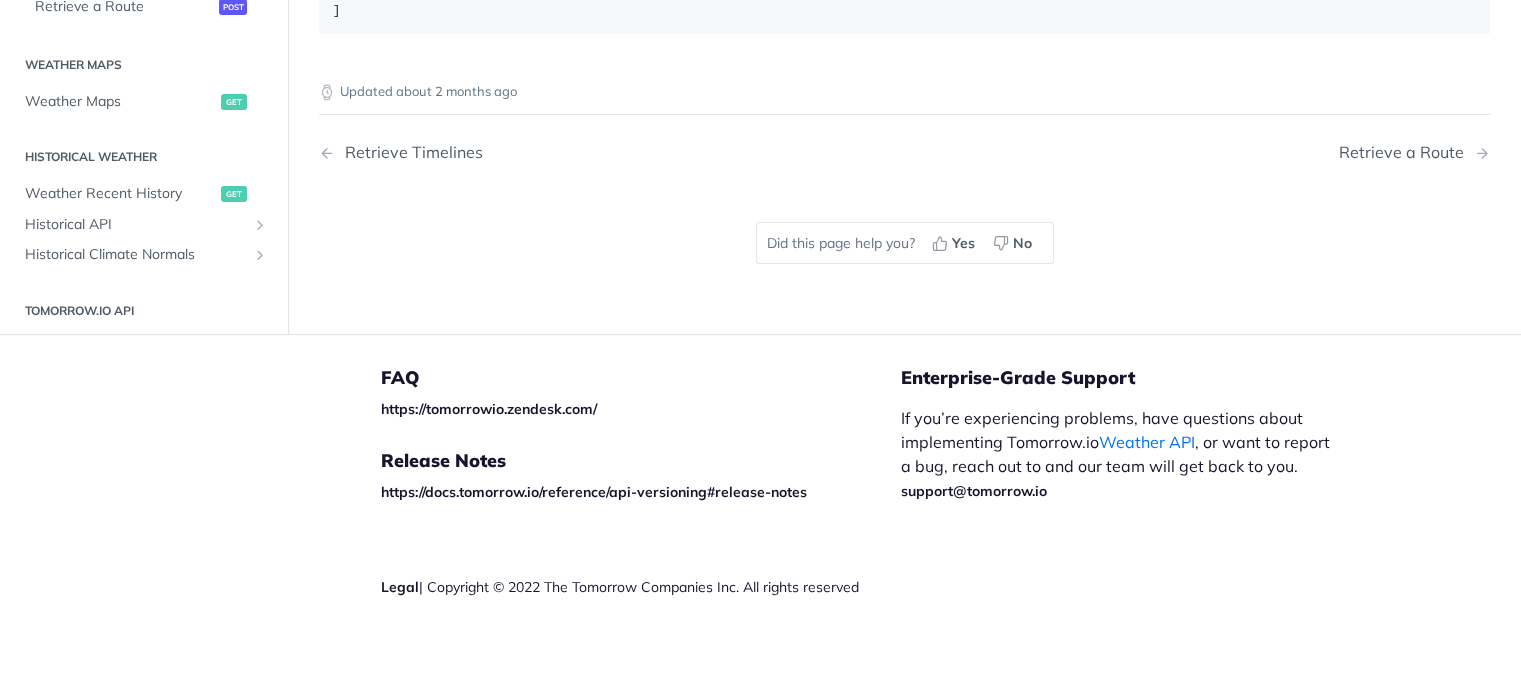 scroll, scrollTop: 866, scrollLeft: 0, axis: vertical 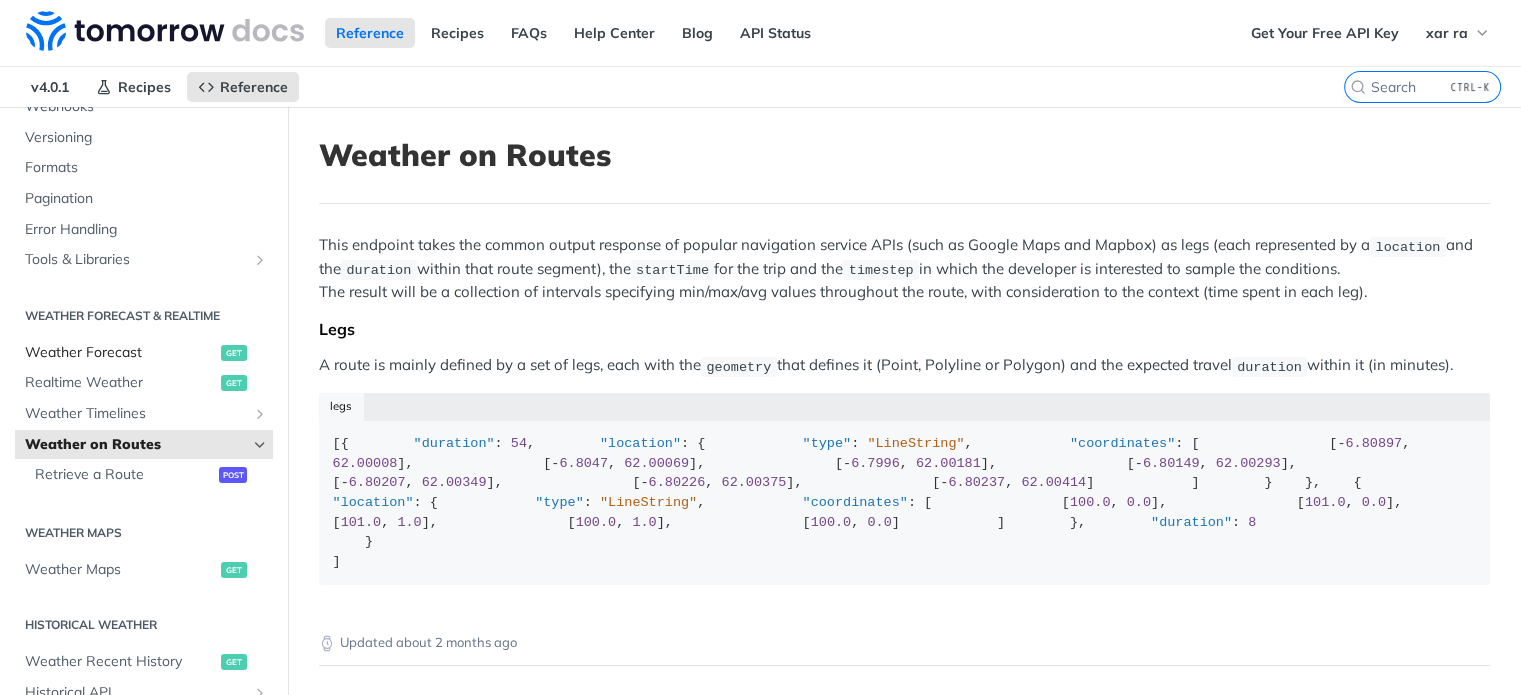 click on "Weather Forecast" at bounding box center [120, 353] 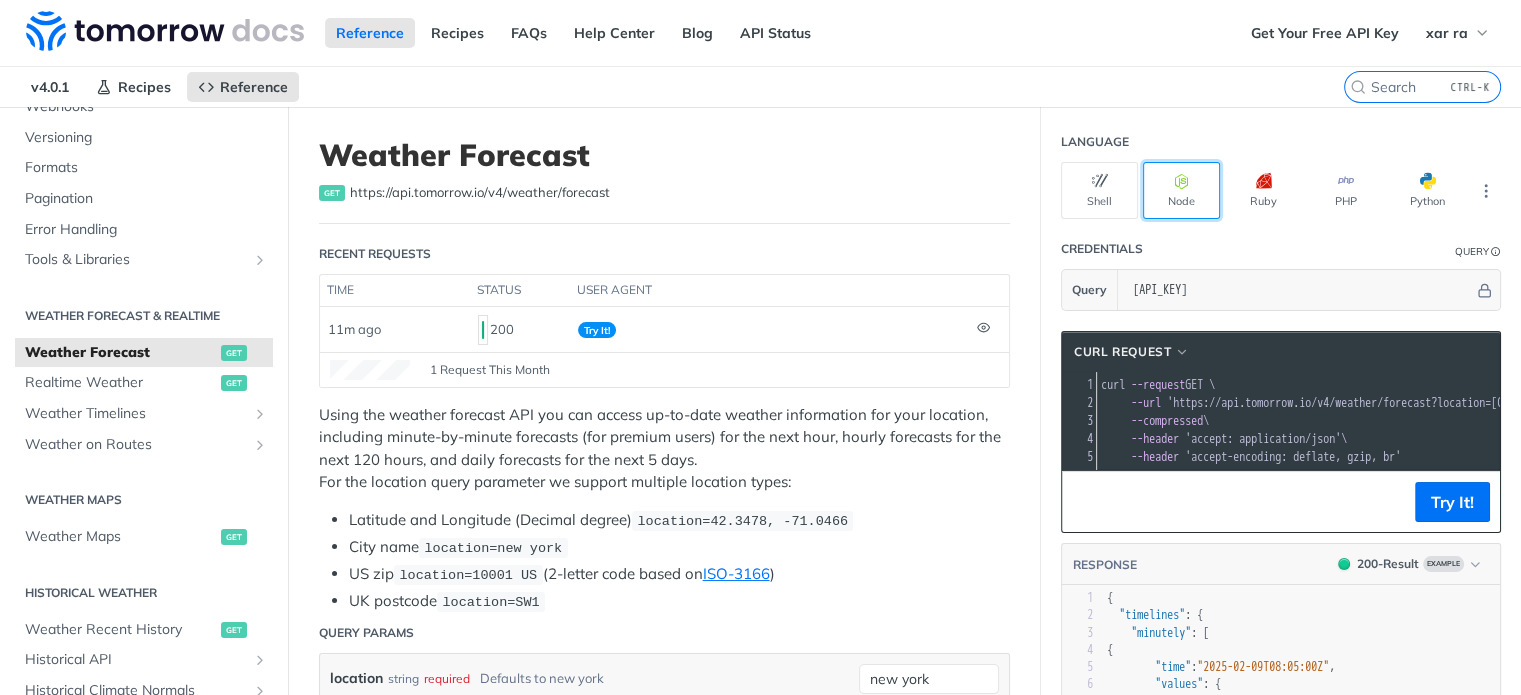click on "Node" at bounding box center [1181, 190] 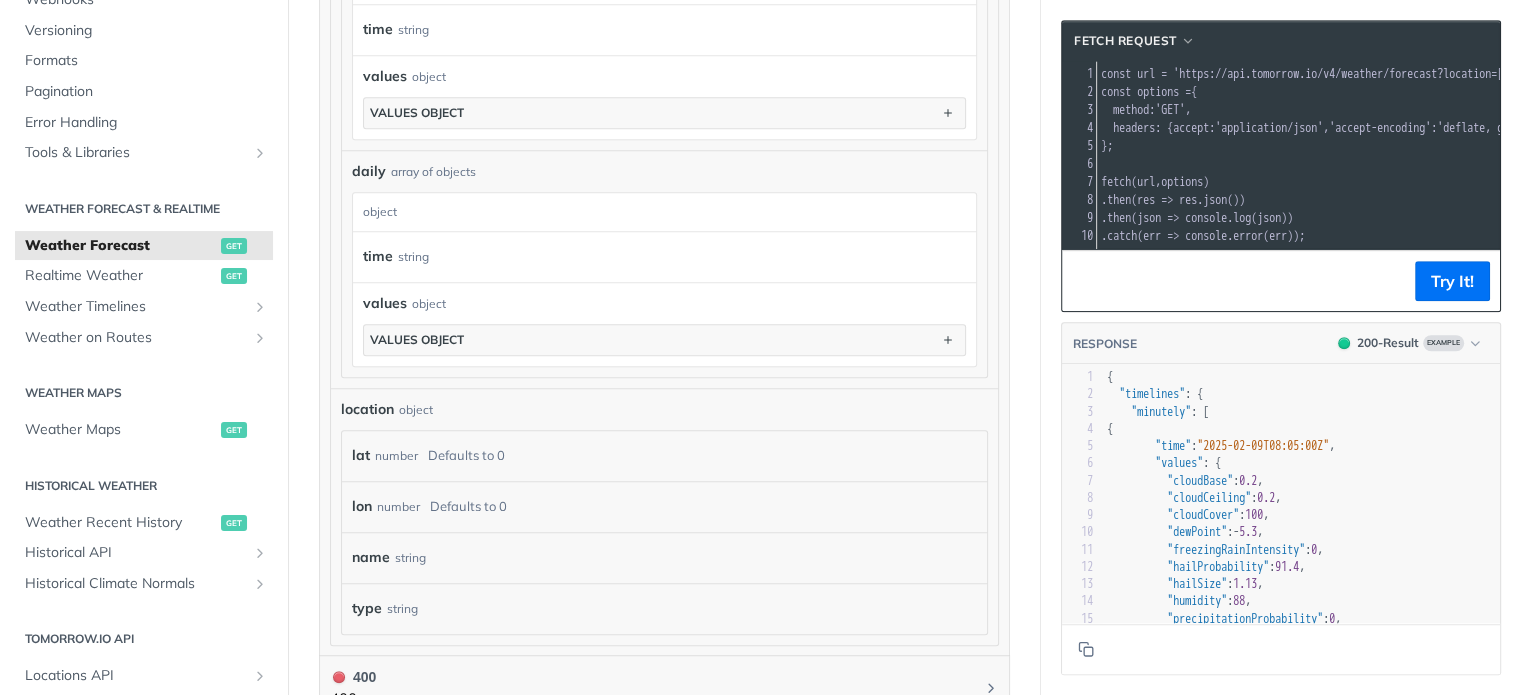 scroll, scrollTop: 1560, scrollLeft: 0, axis: vertical 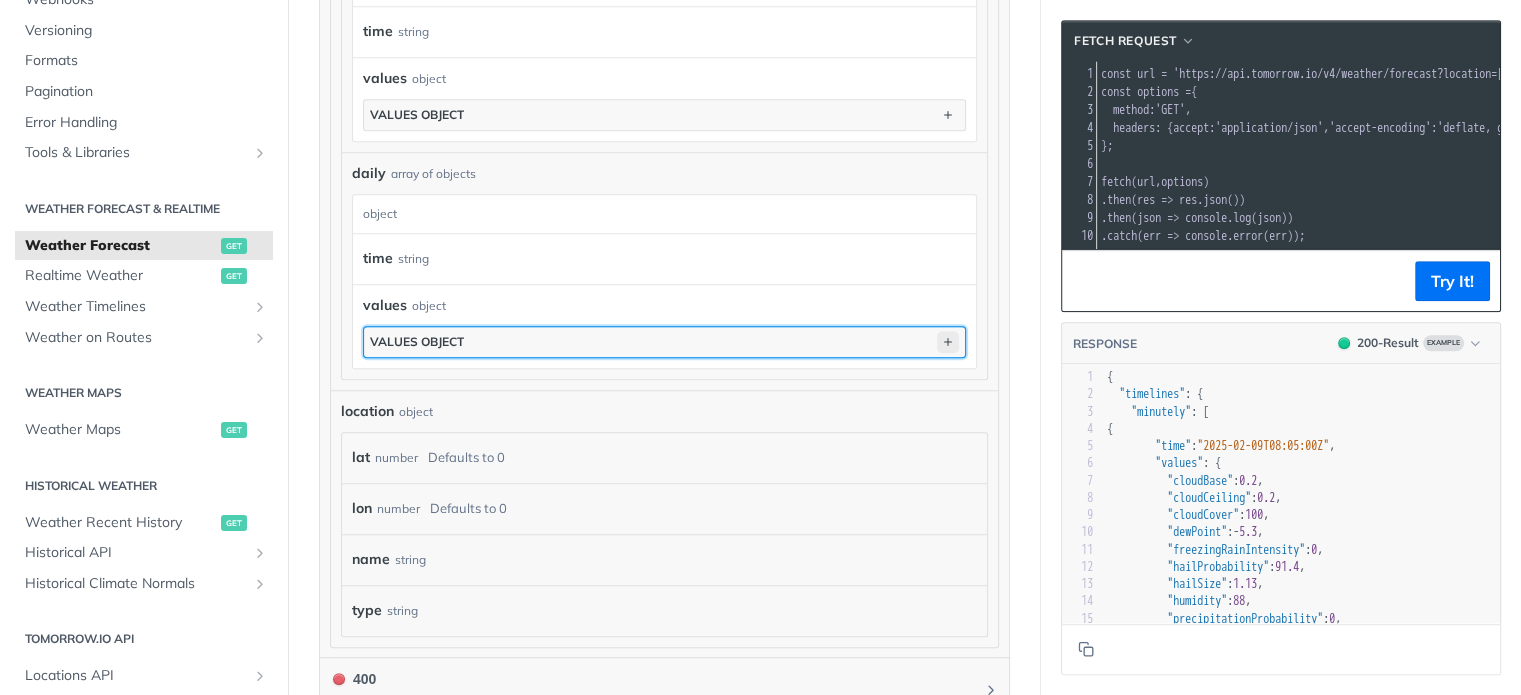 click at bounding box center (948, 342) 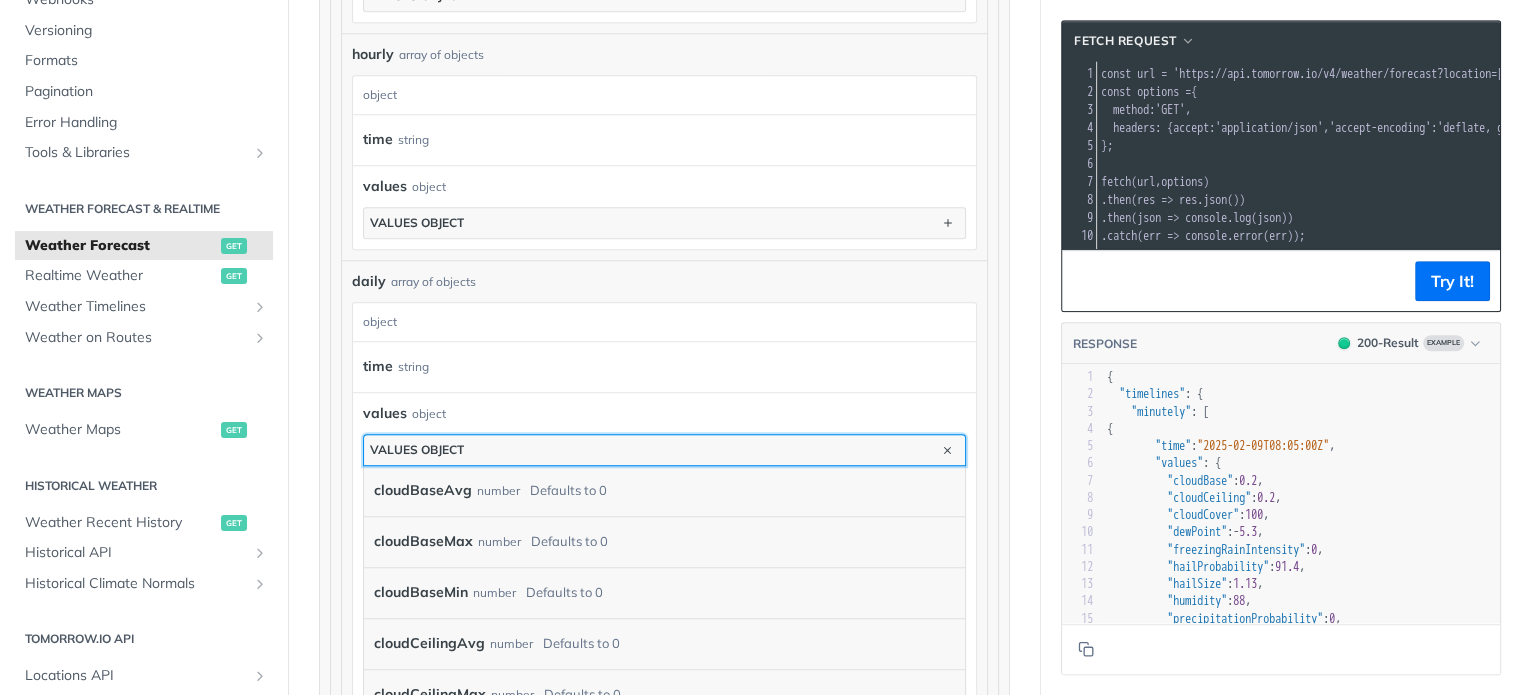 scroll, scrollTop: 1440, scrollLeft: 0, axis: vertical 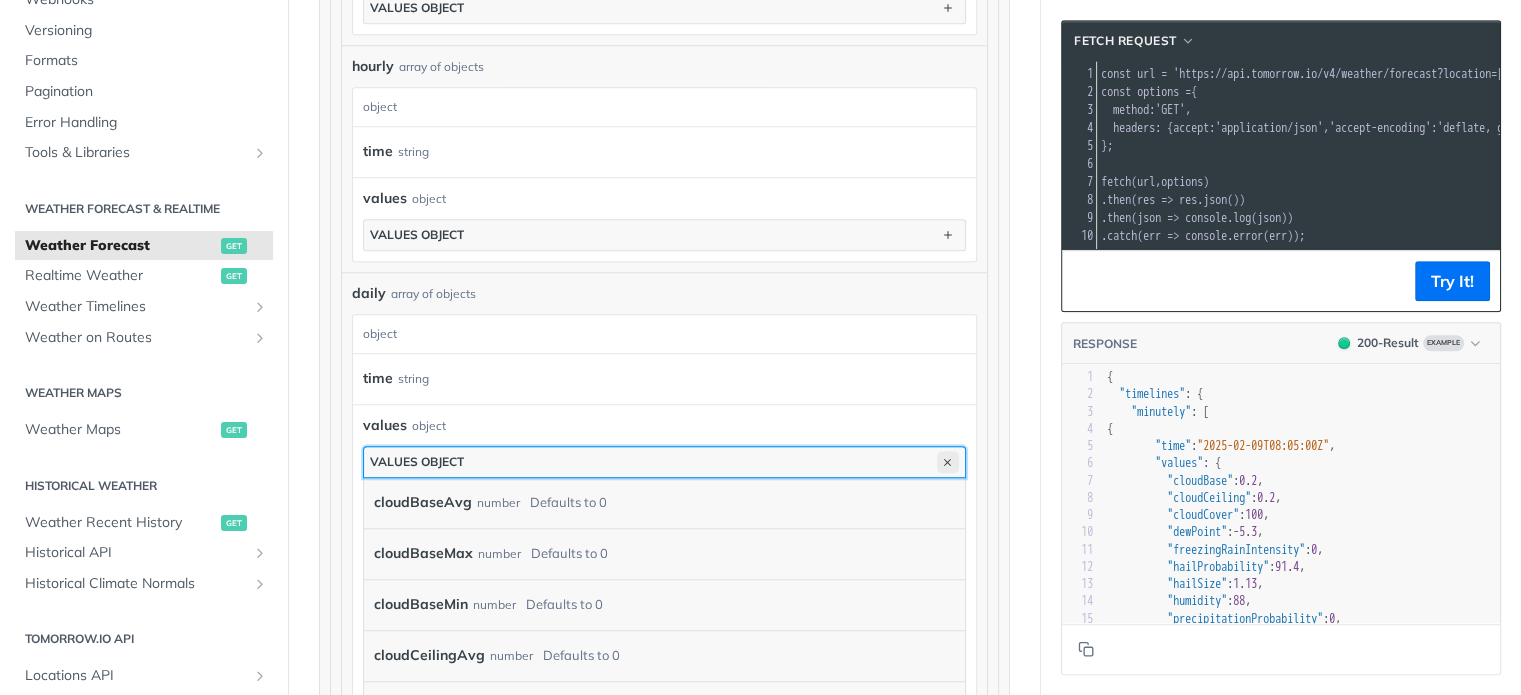 click at bounding box center (948, 462) 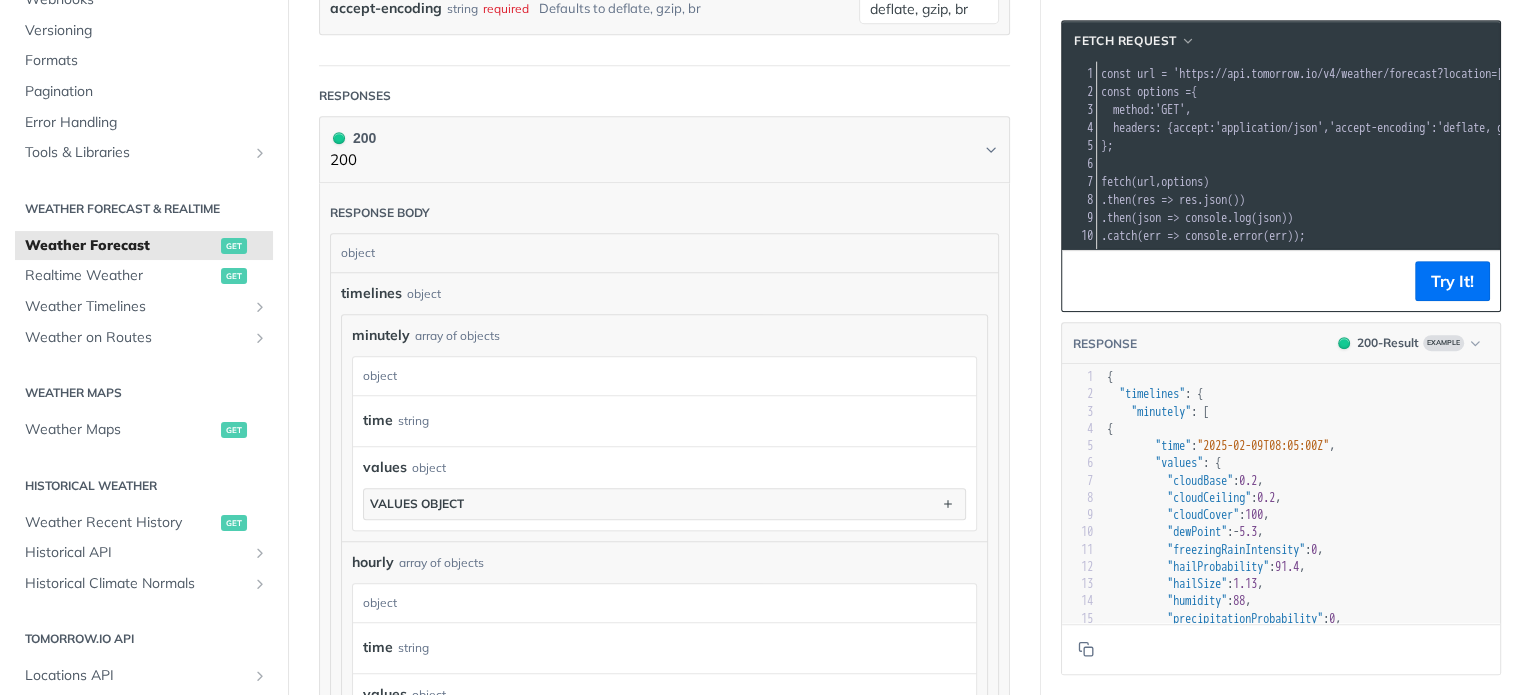 scroll, scrollTop: 939, scrollLeft: 0, axis: vertical 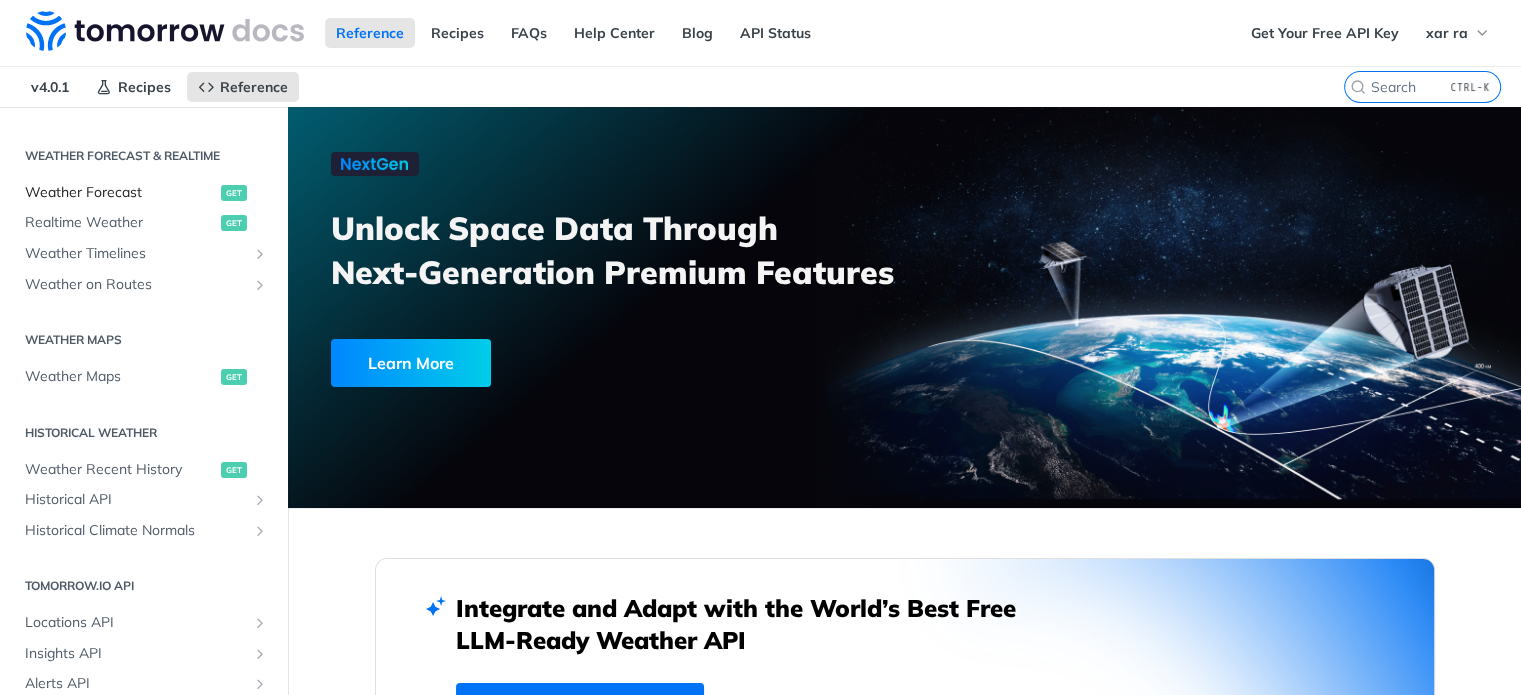 click on "Weather Forecast" at bounding box center [120, 193] 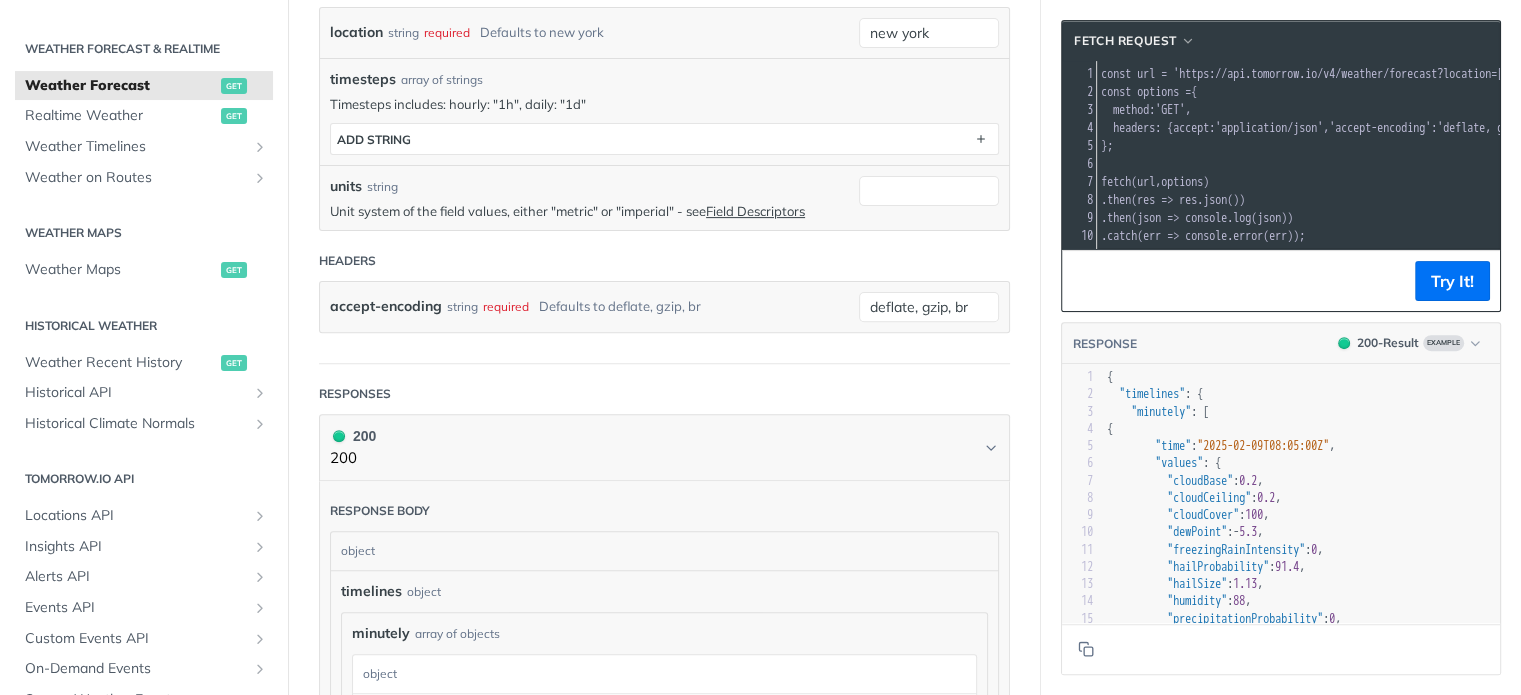 scroll, scrollTop: 662, scrollLeft: 0, axis: vertical 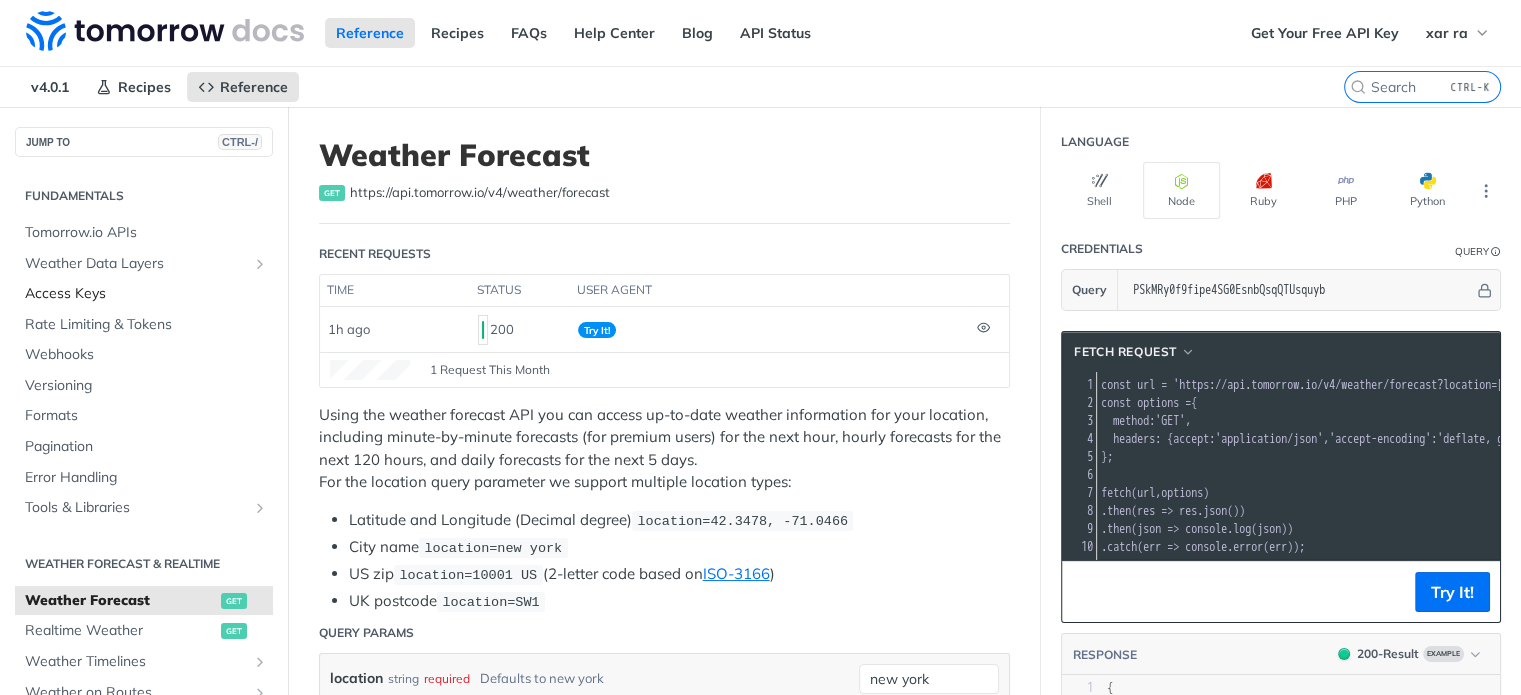 click on "Access Keys" at bounding box center [146, 294] 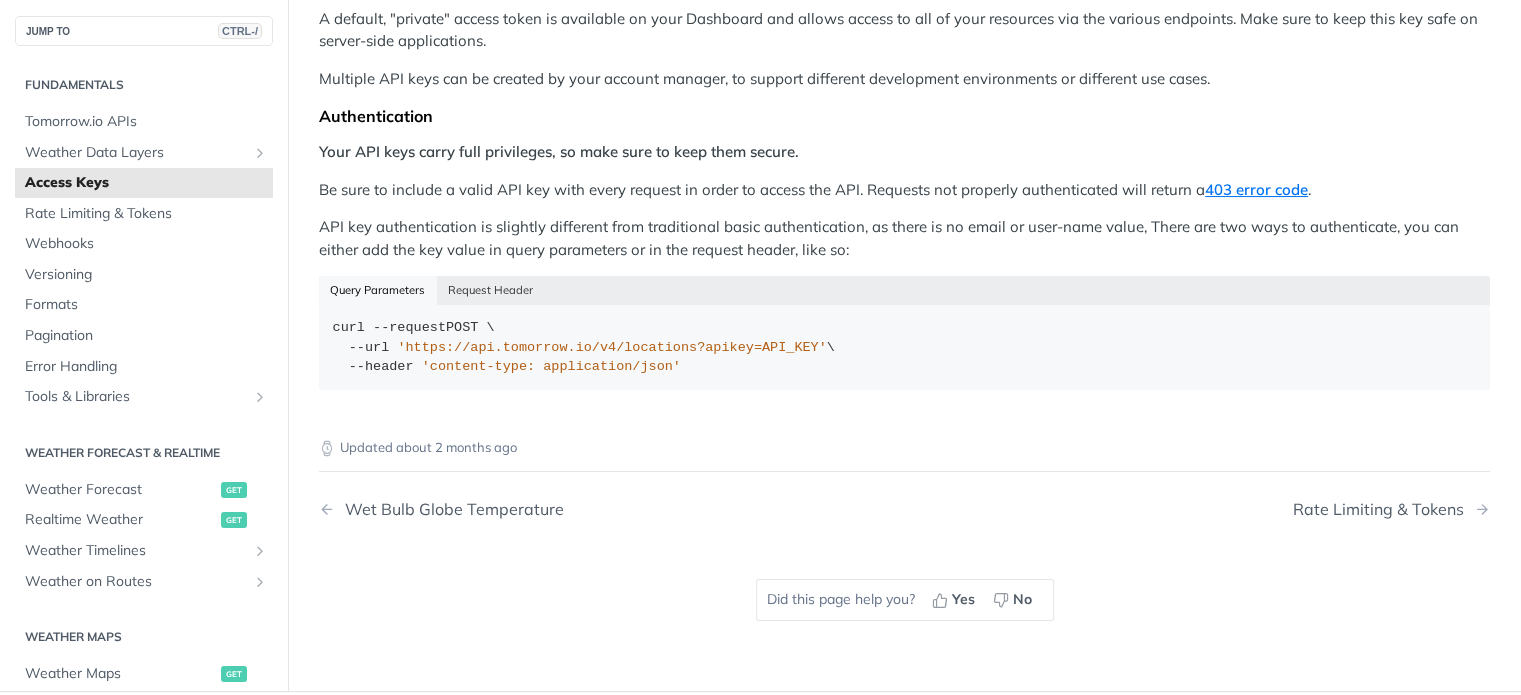 scroll, scrollTop: 279, scrollLeft: 0, axis: vertical 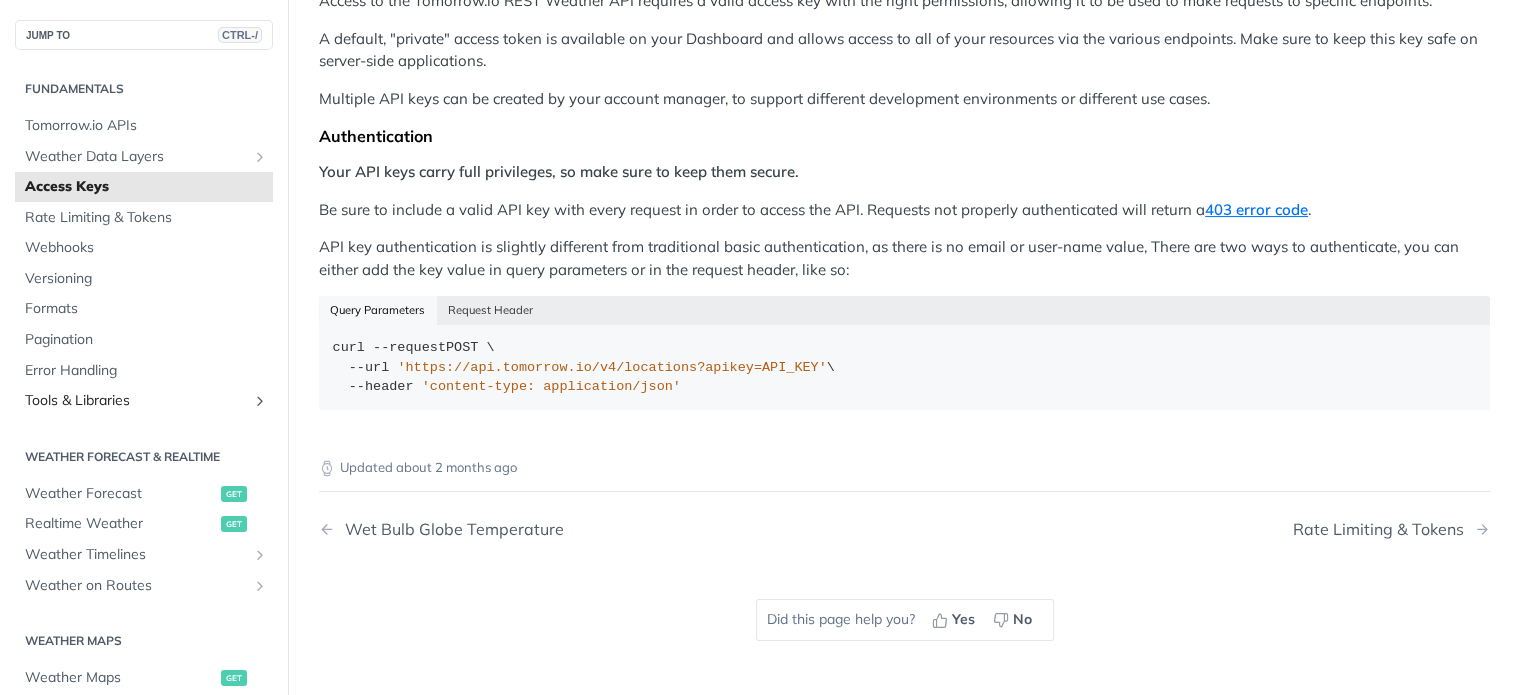 click on "Tools & Libraries" at bounding box center (136, 401) 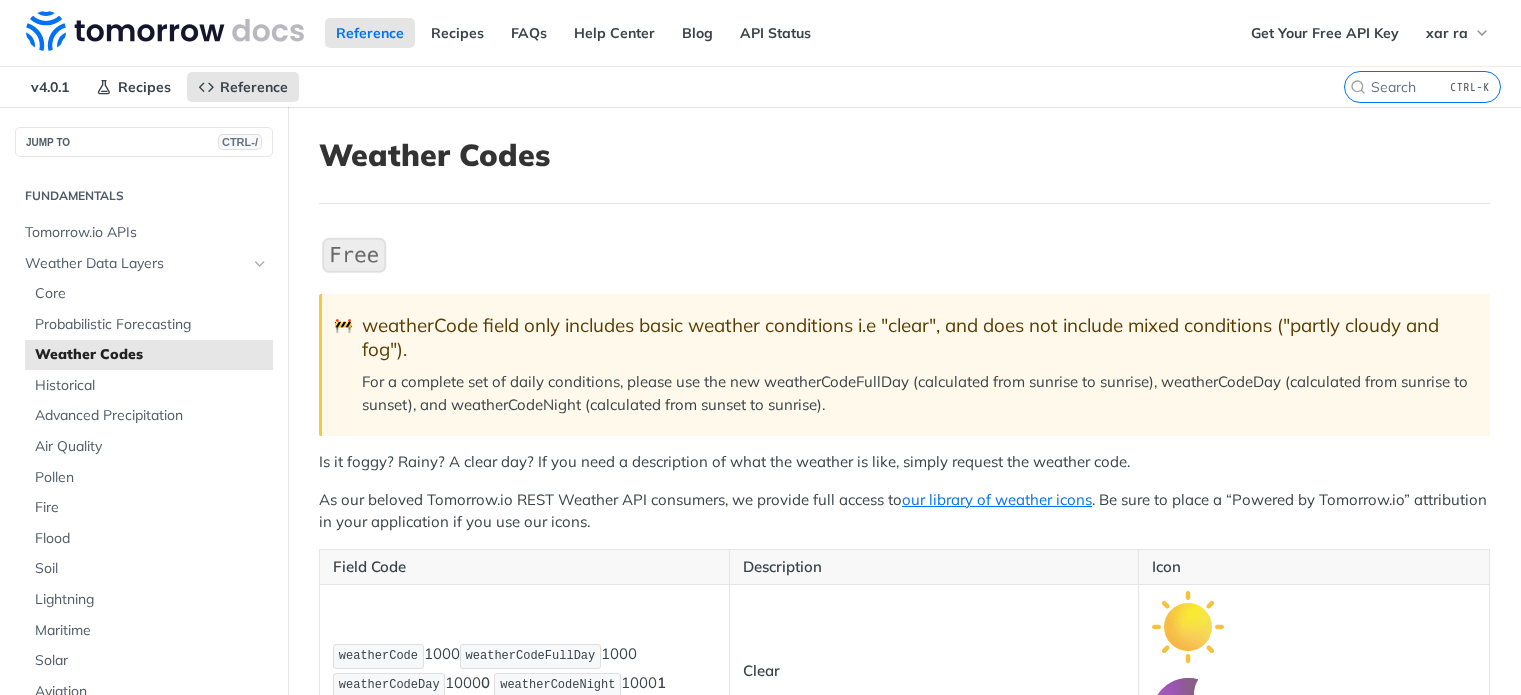 scroll, scrollTop: 507, scrollLeft: 0, axis: vertical 